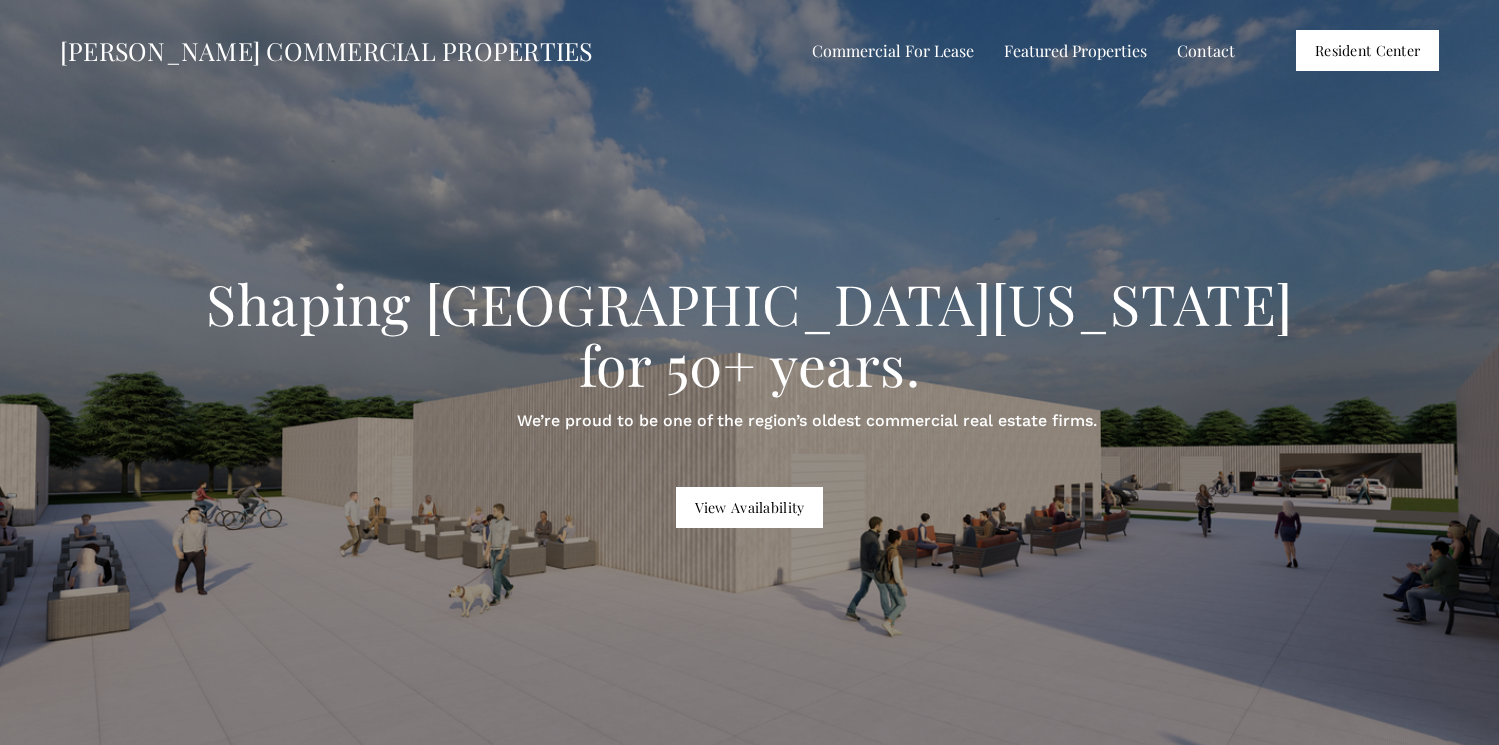 scroll, scrollTop: 0, scrollLeft: 0, axis: both 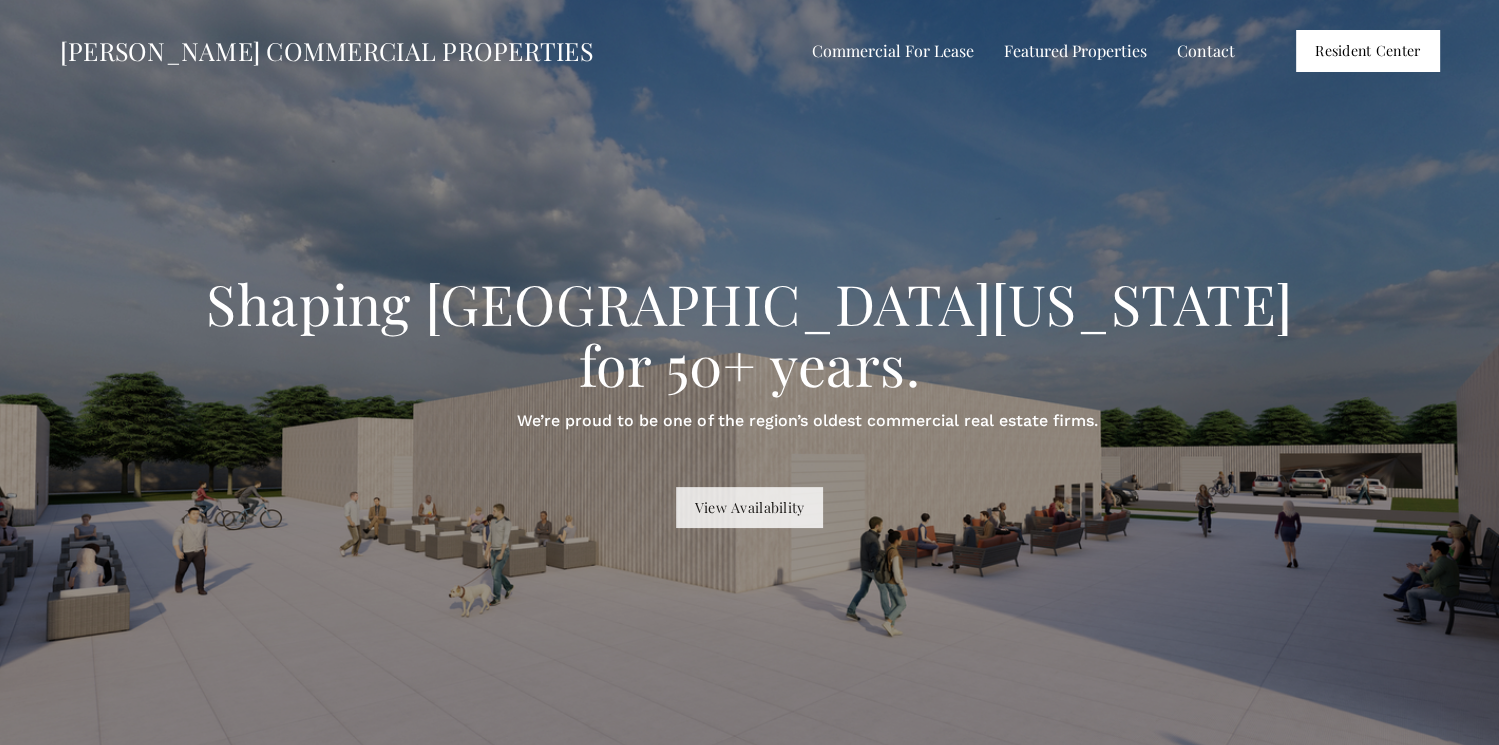 click on "View Availability" at bounding box center (749, 507) 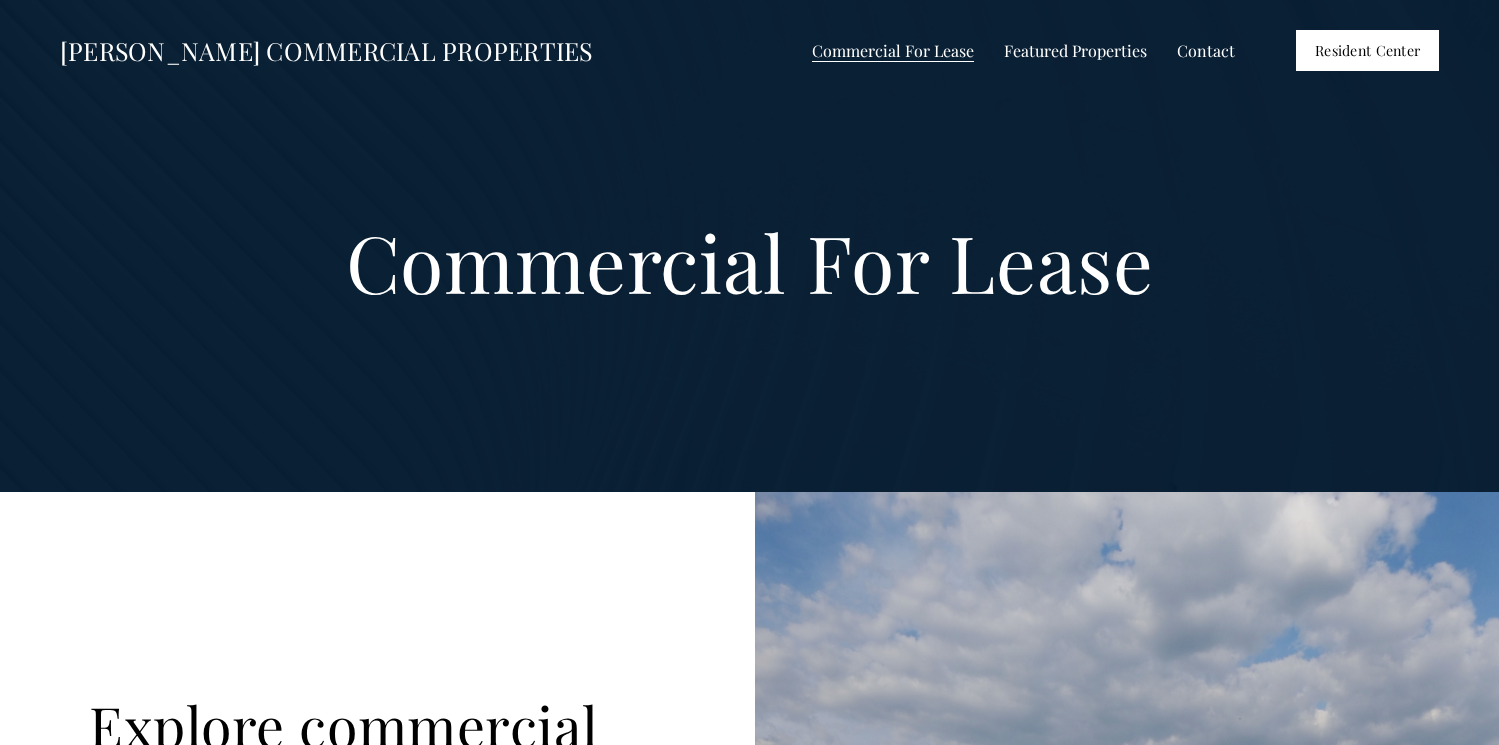 scroll, scrollTop: 266, scrollLeft: 0, axis: vertical 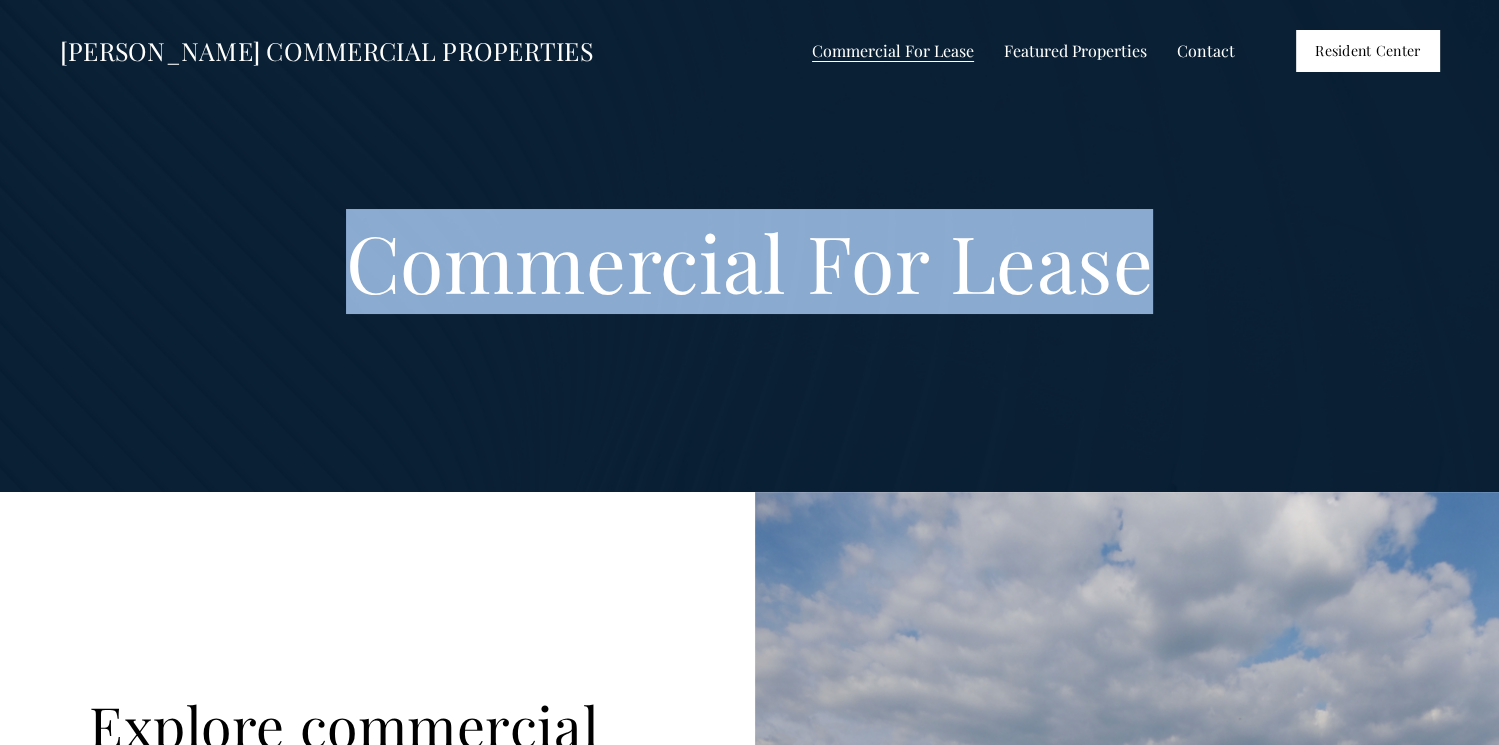 drag, startPoint x: 339, startPoint y: 272, endPoint x: 1227, endPoint y: 301, distance: 888.4734 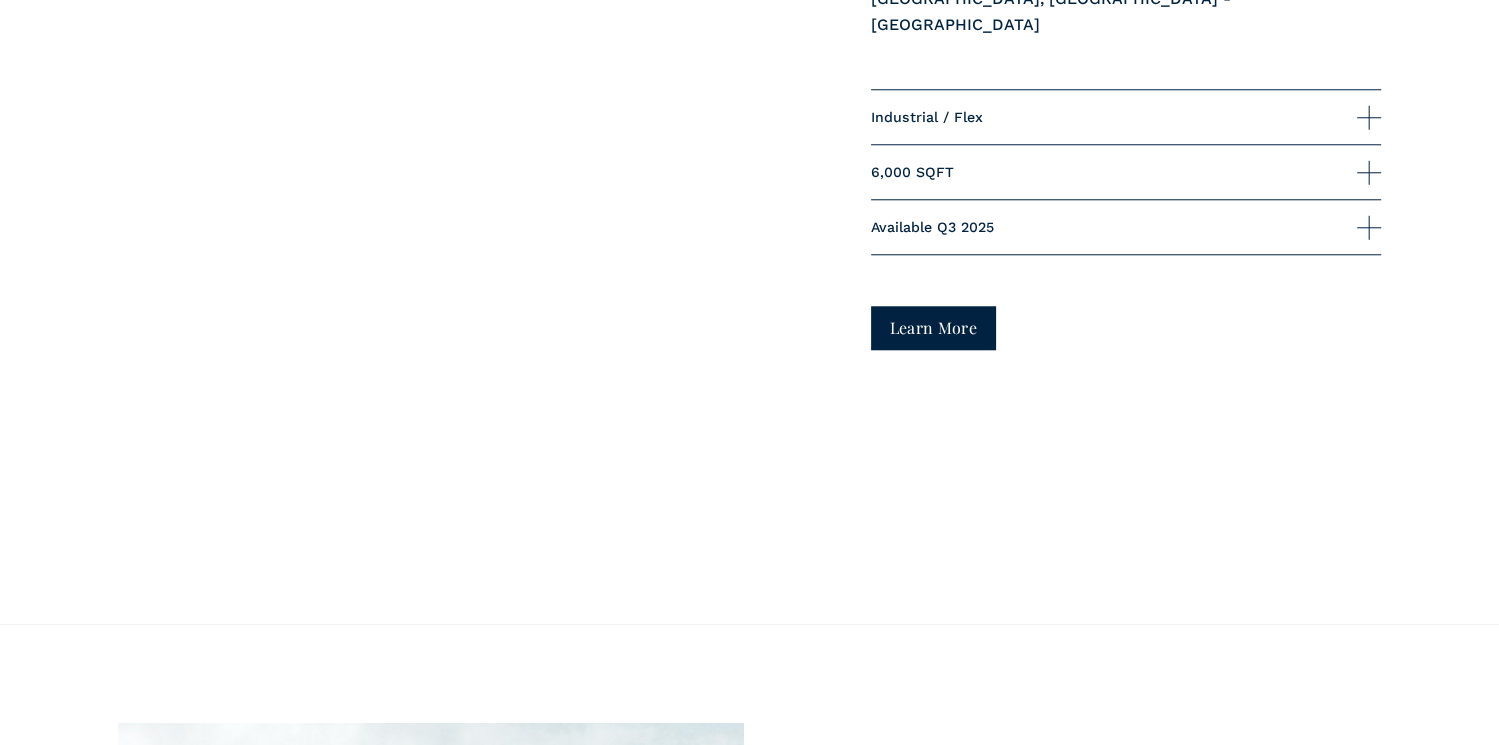 scroll, scrollTop: 1900, scrollLeft: 0, axis: vertical 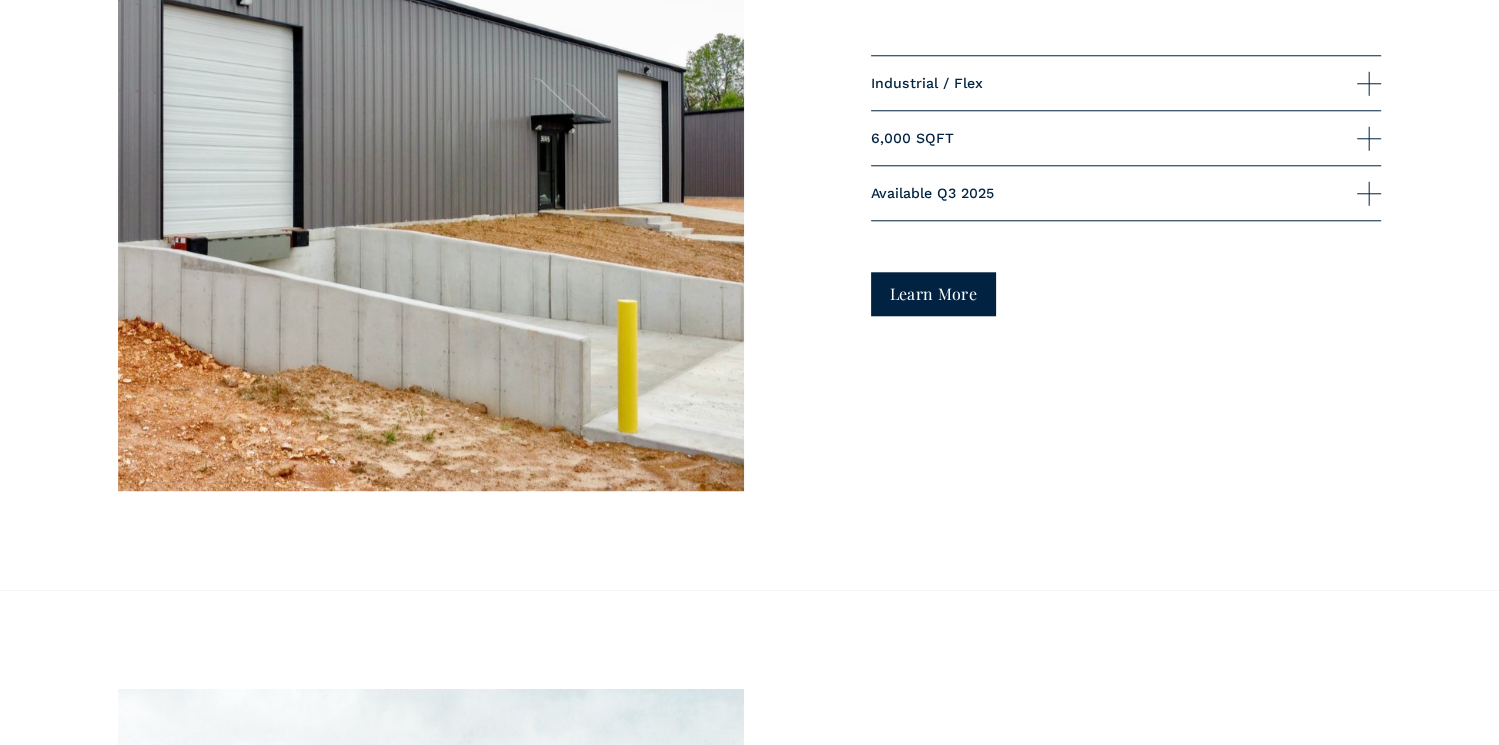 drag, startPoint x: 848, startPoint y: 277, endPoint x: 1004, endPoint y: 282, distance: 156.08011 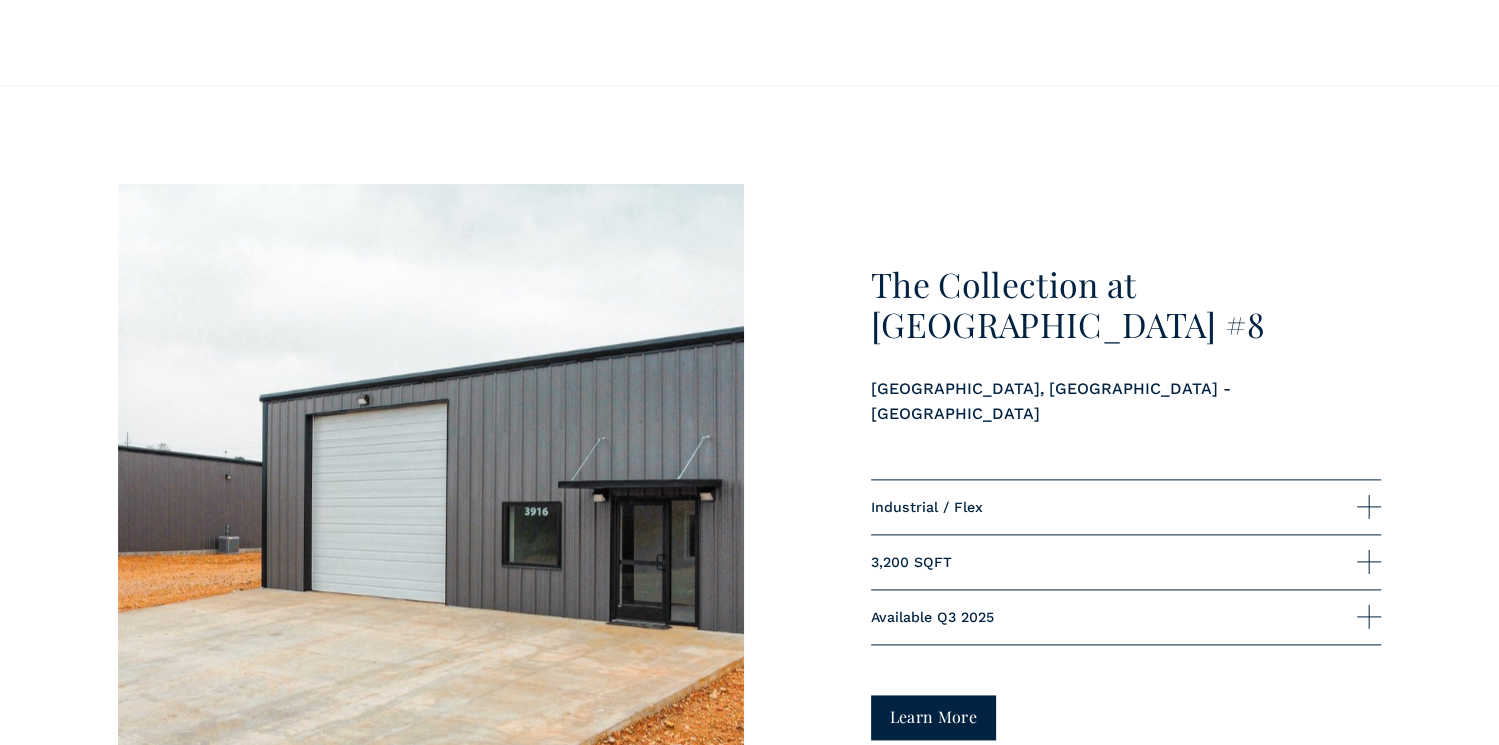 scroll, scrollTop: 2500, scrollLeft: 0, axis: vertical 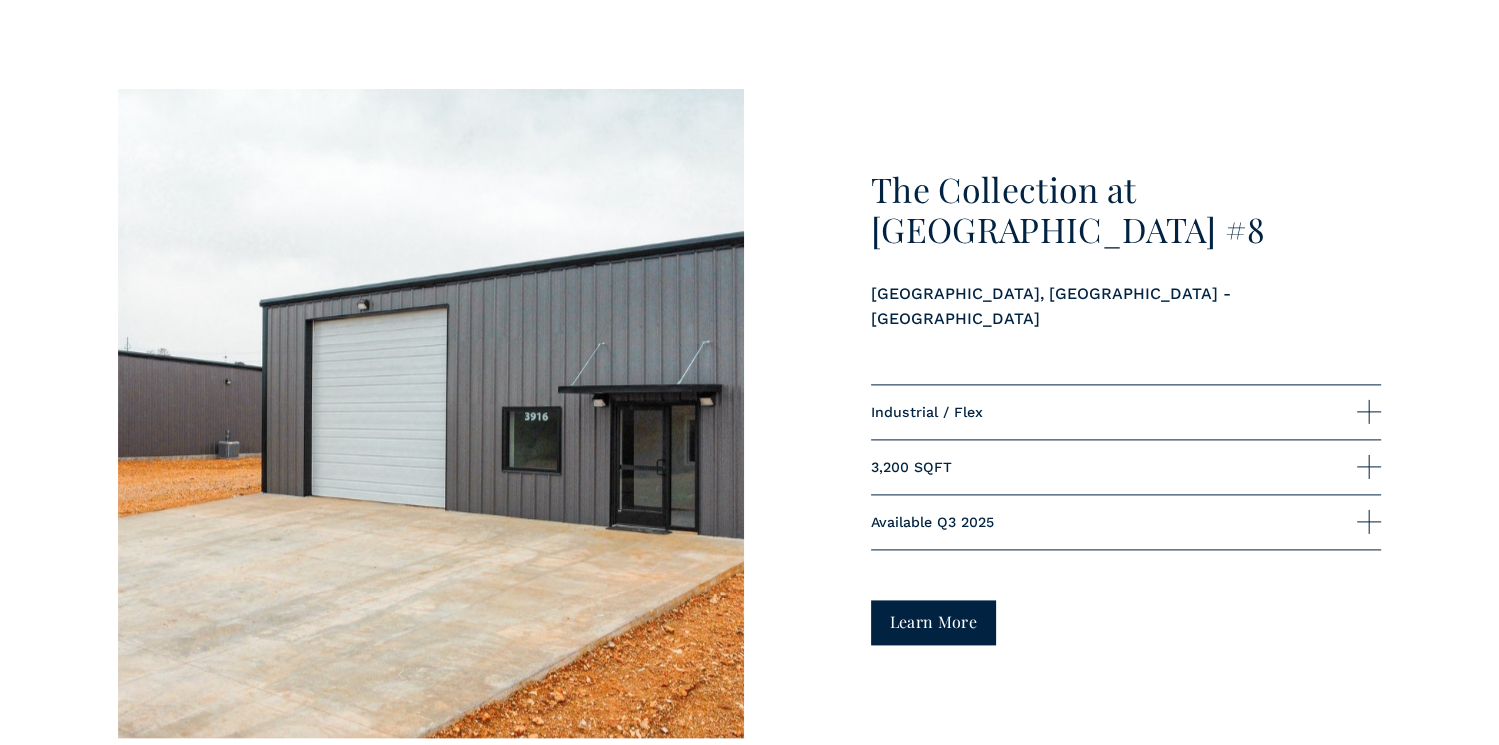 drag, startPoint x: 1013, startPoint y: 597, endPoint x: 1123, endPoint y: 610, distance: 110.76552 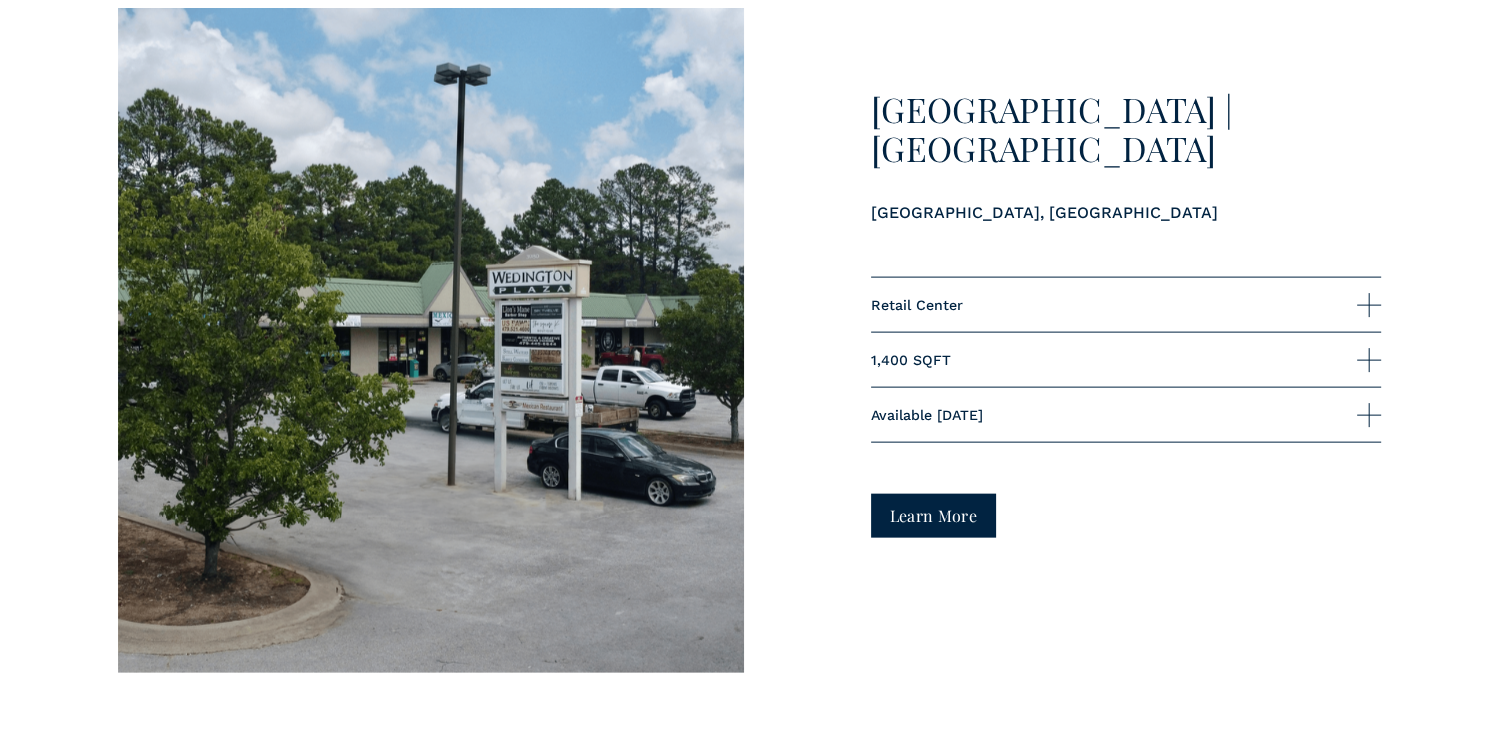 scroll, scrollTop: 4300, scrollLeft: 0, axis: vertical 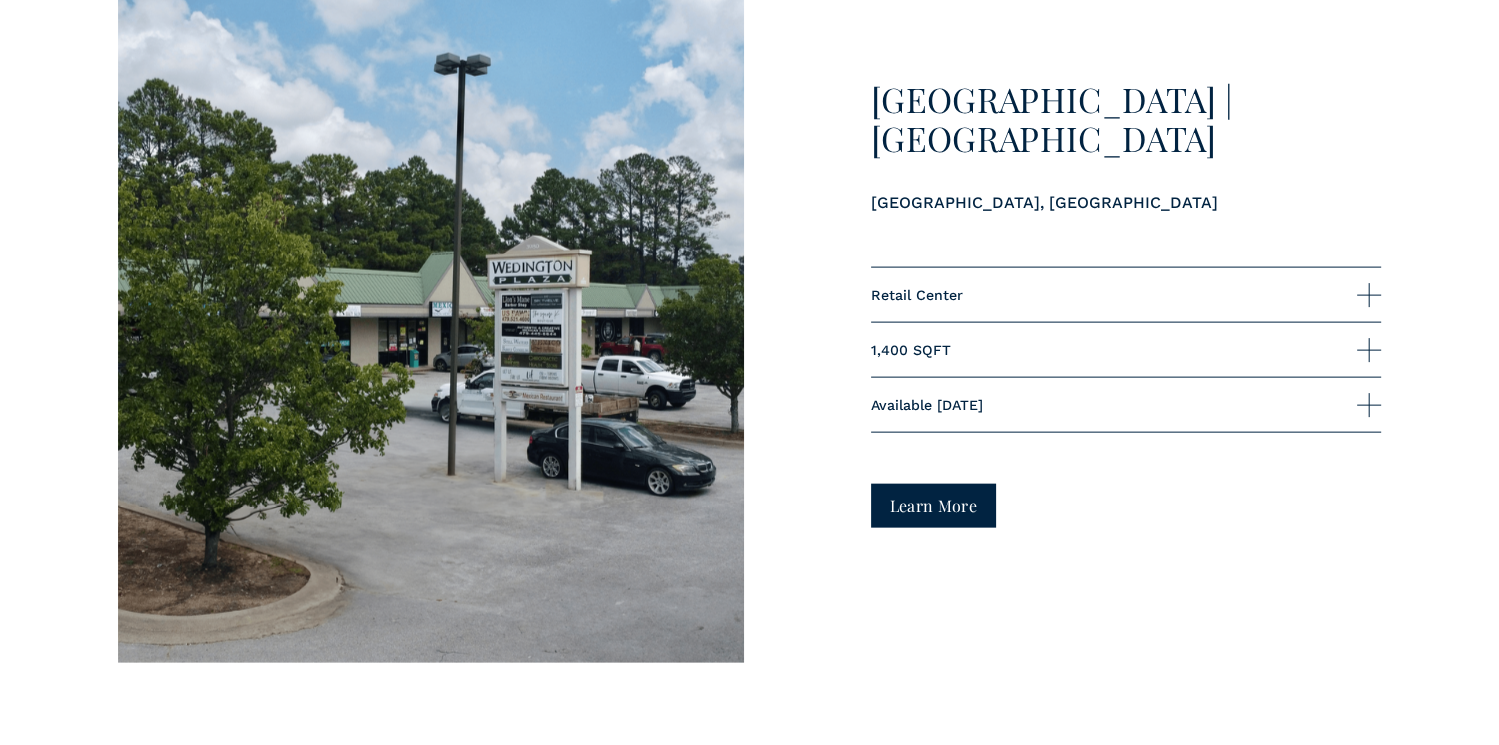 drag, startPoint x: 862, startPoint y: 474, endPoint x: 1143, endPoint y: 480, distance: 281.06406 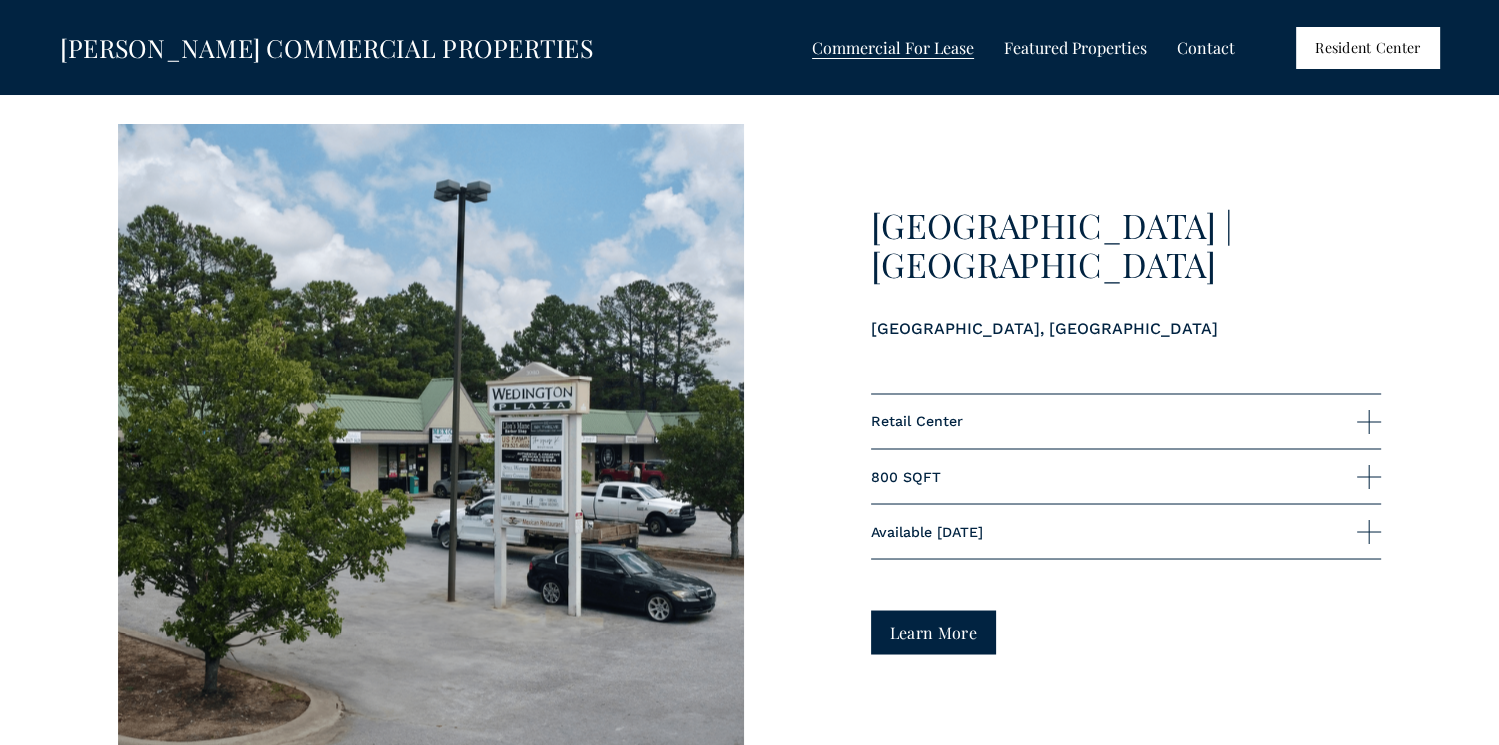 scroll, scrollTop: 3300, scrollLeft: 0, axis: vertical 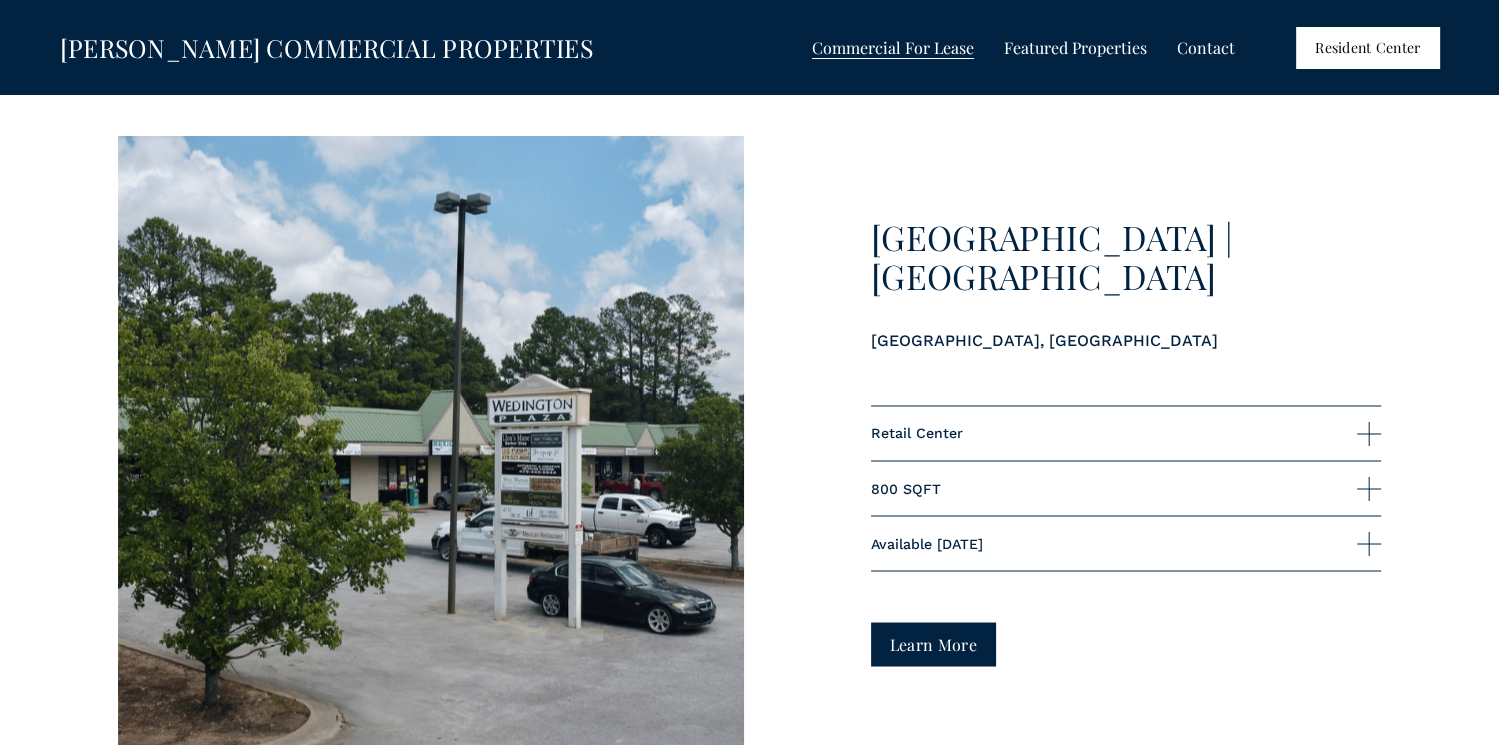 click on "Learn More" at bounding box center [933, 643] 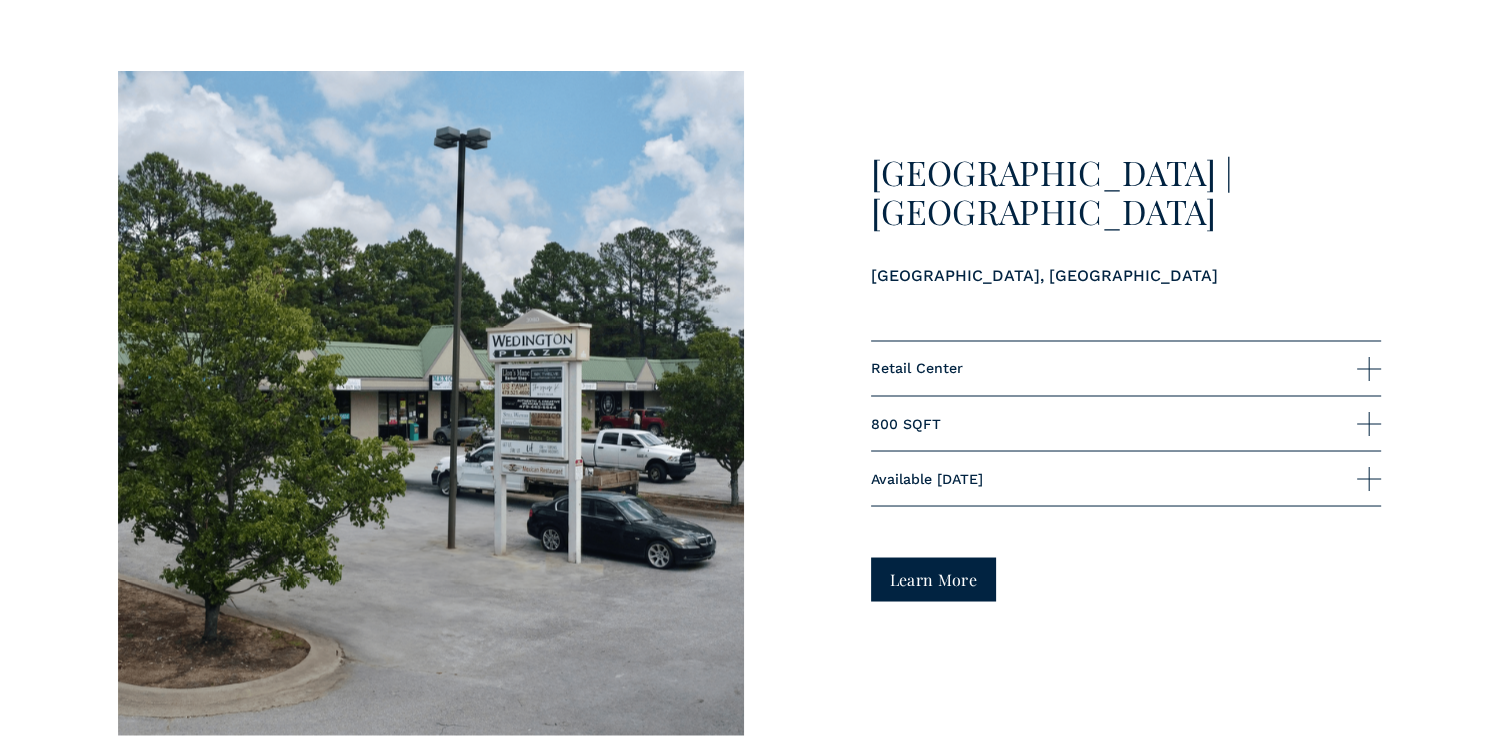 scroll, scrollTop: 4100, scrollLeft: 0, axis: vertical 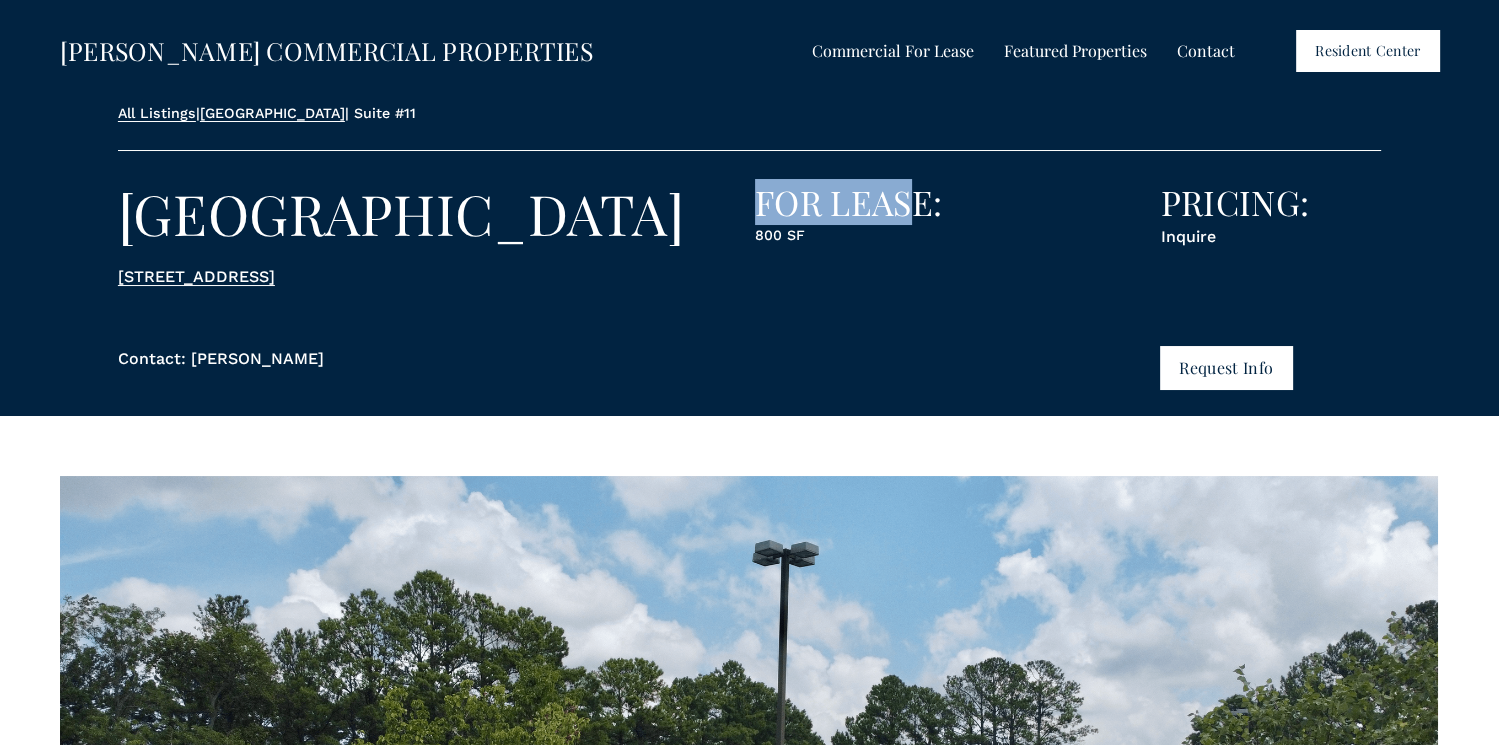 drag, startPoint x: 736, startPoint y: 206, endPoint x: 919, endPoint y: 277, distance: 196.2906 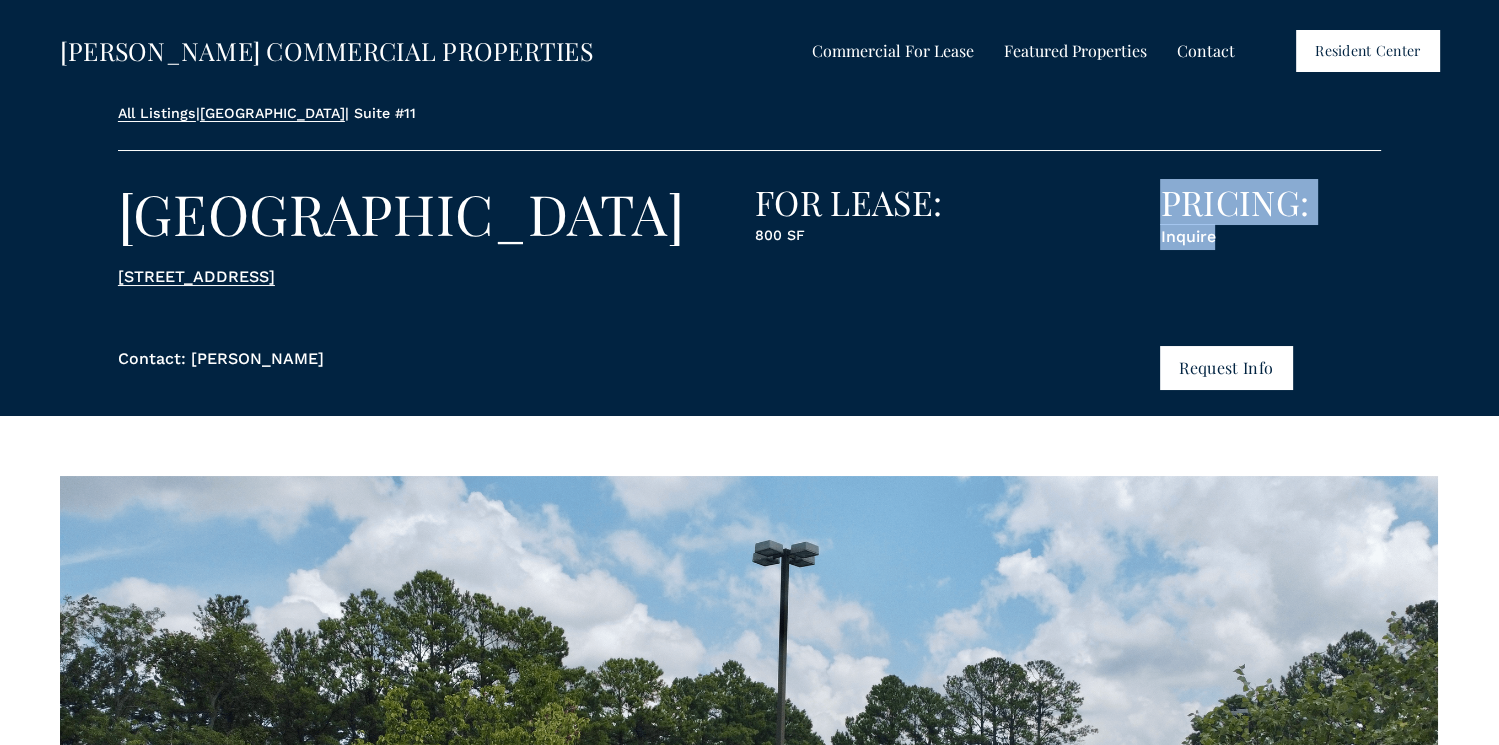 drag, startPoint x: 1190, startPoint y: 222, endPoint x: 1233, endPoint y: 238, distance: 45.88028 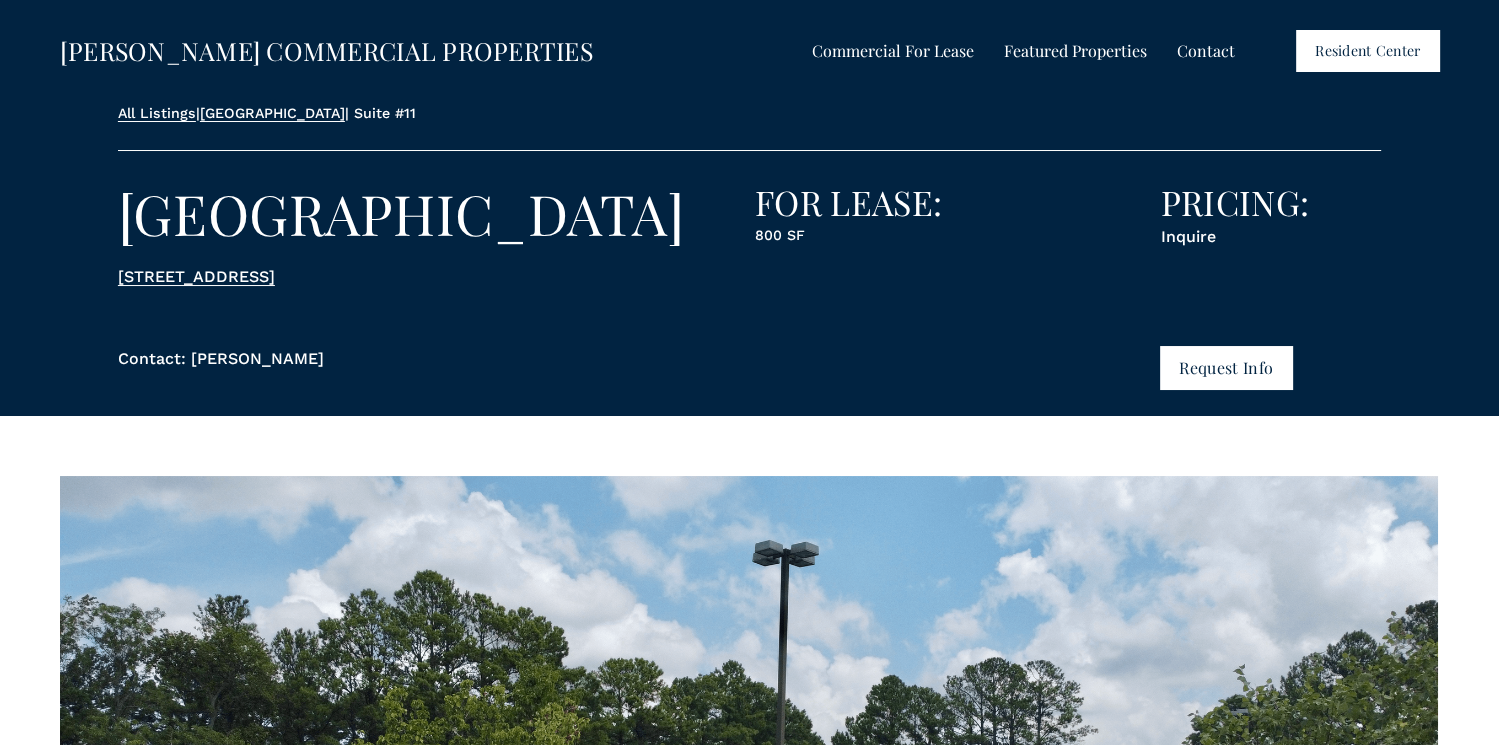 click on "Request Info" at bounding box center [1225, 367] 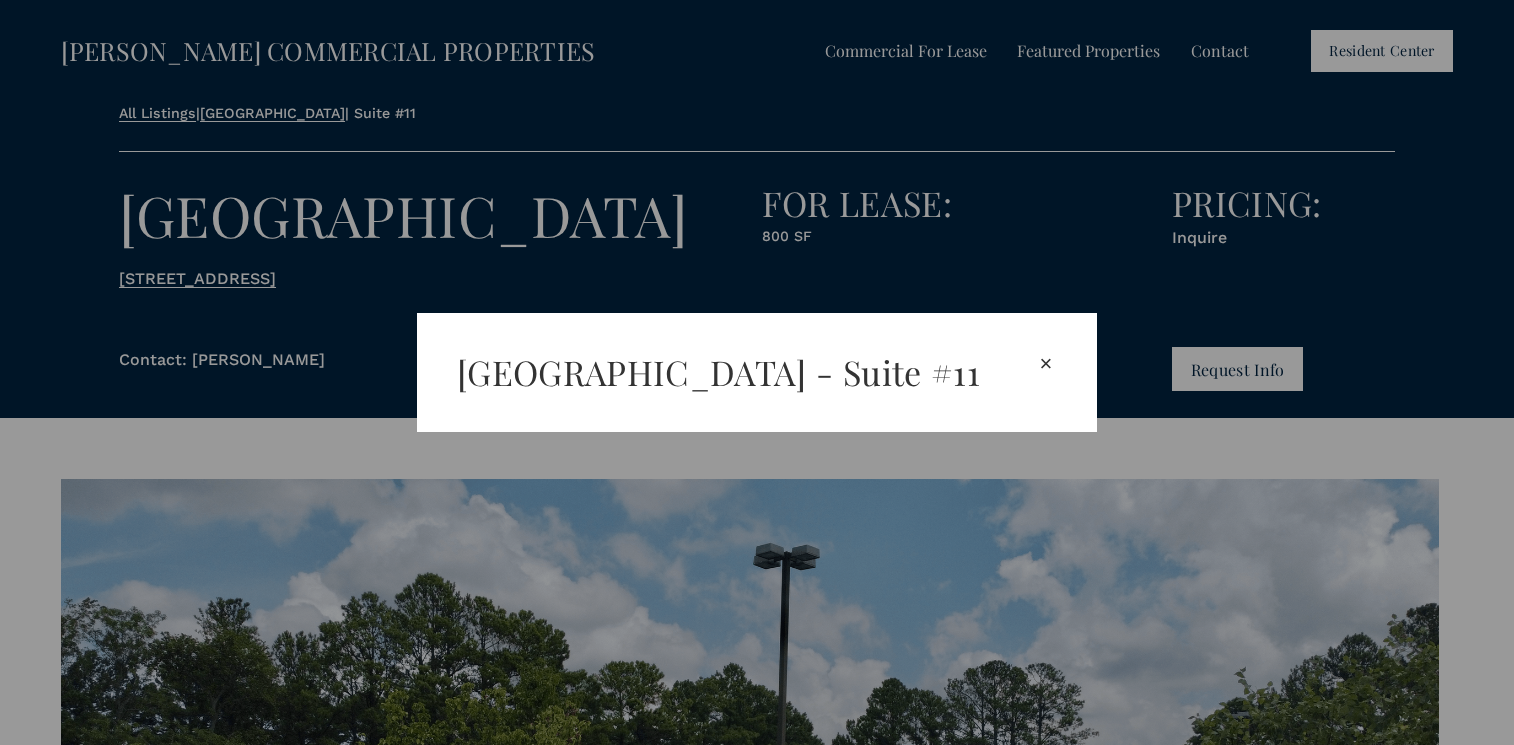 click on "×" at bounding box center [1046, 364] 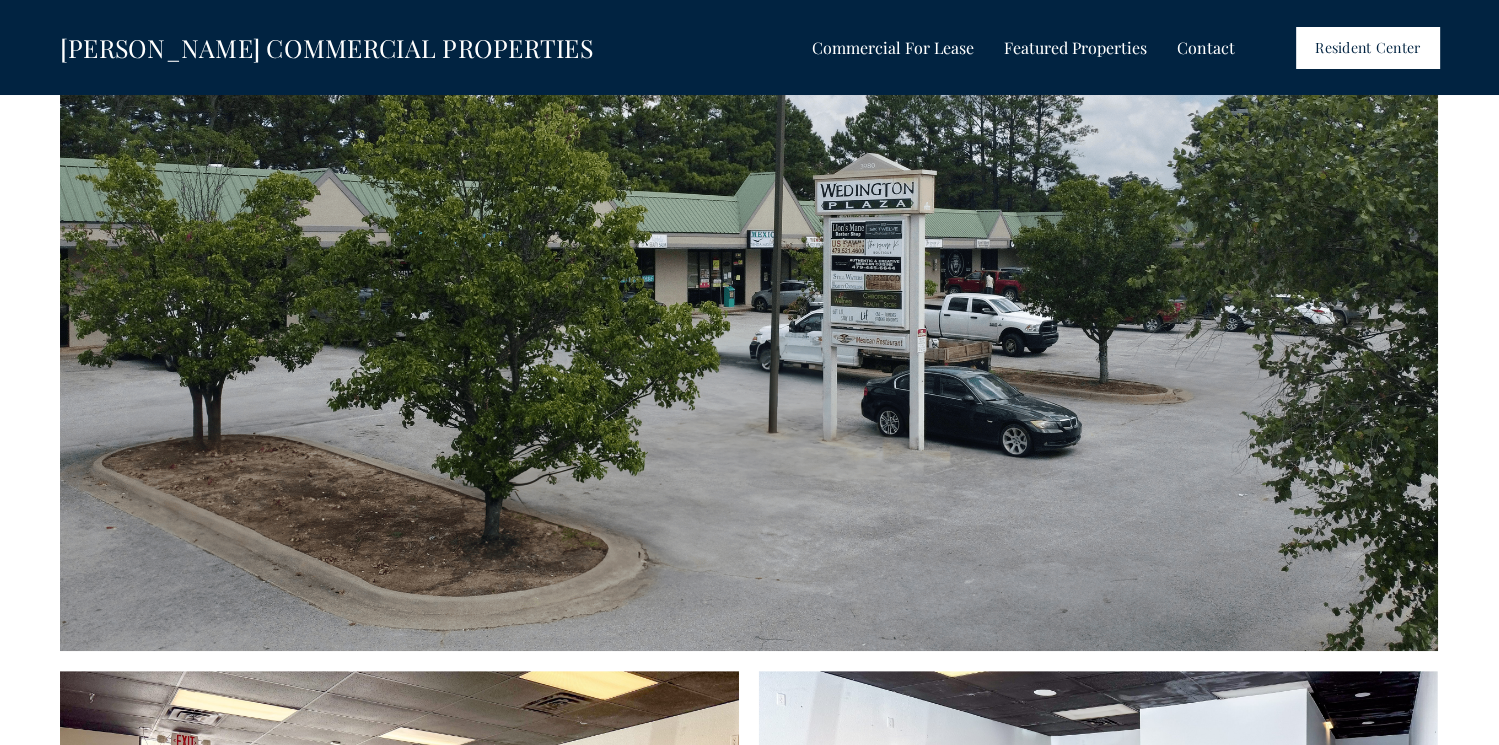 scroll, scrollTop: 0, scrollLeft: 0, axis: both 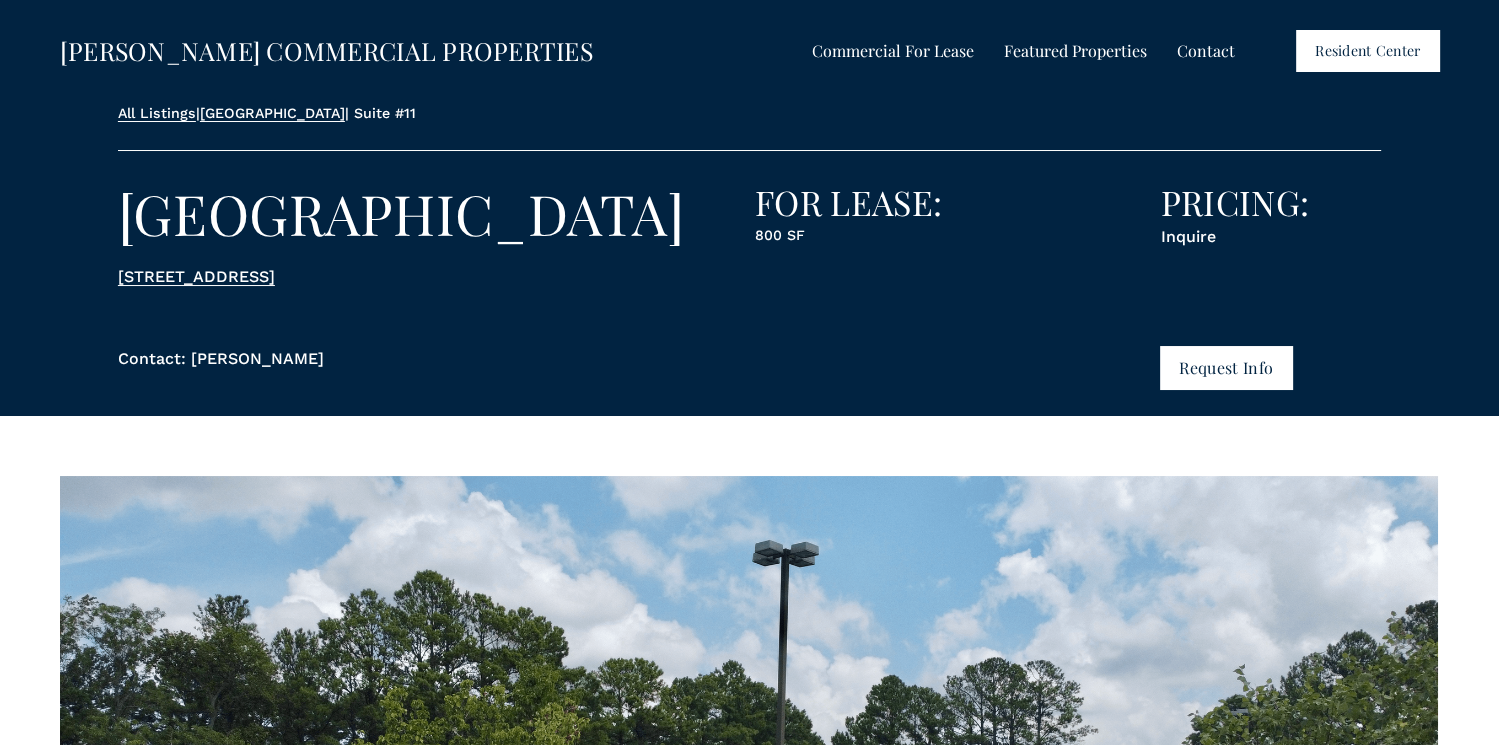 click on "Request Info" at bounding box center (1225, 367) 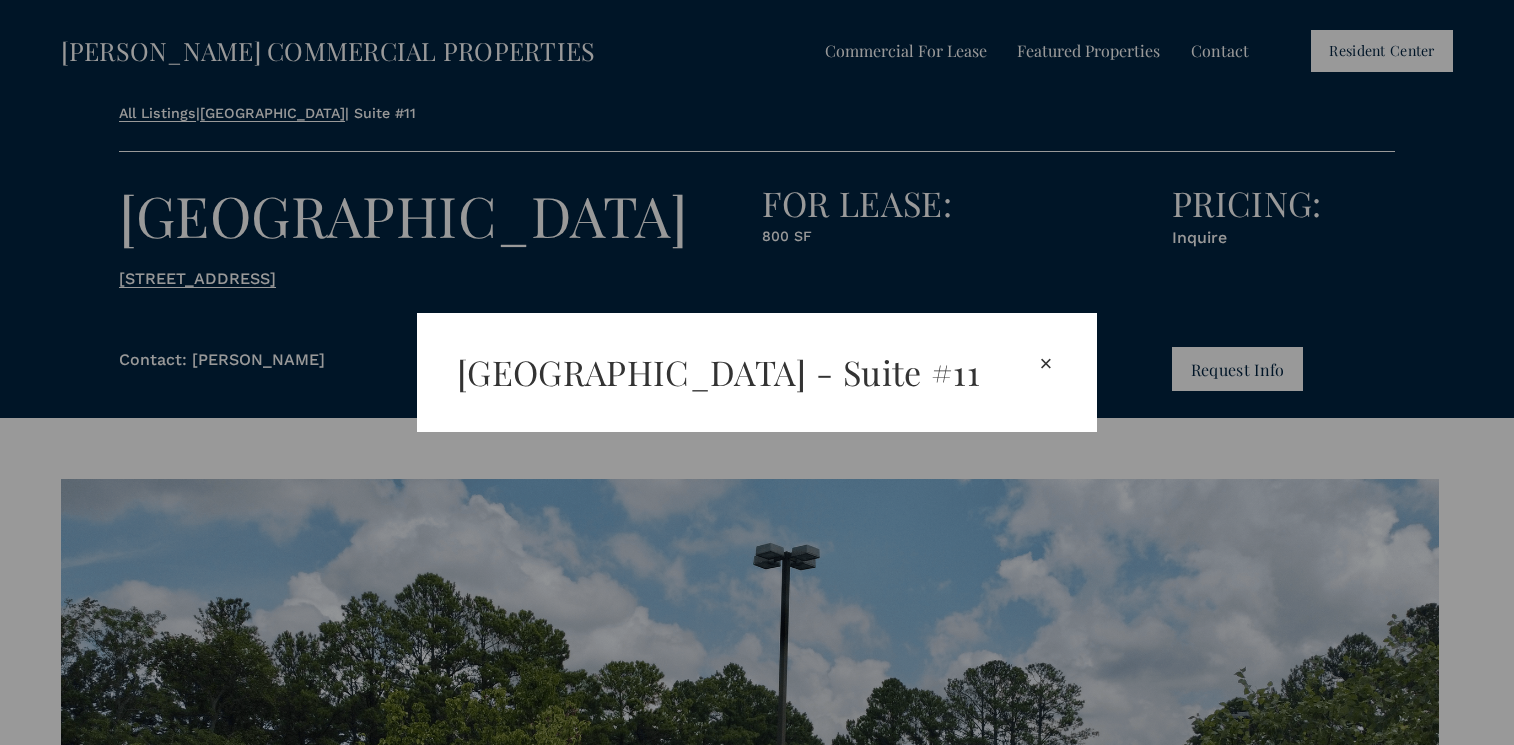 drag, startPoint x: 1059, startPoint y: 368, endPoint x: 1029, endPoint y: 367, distance: 30.016663 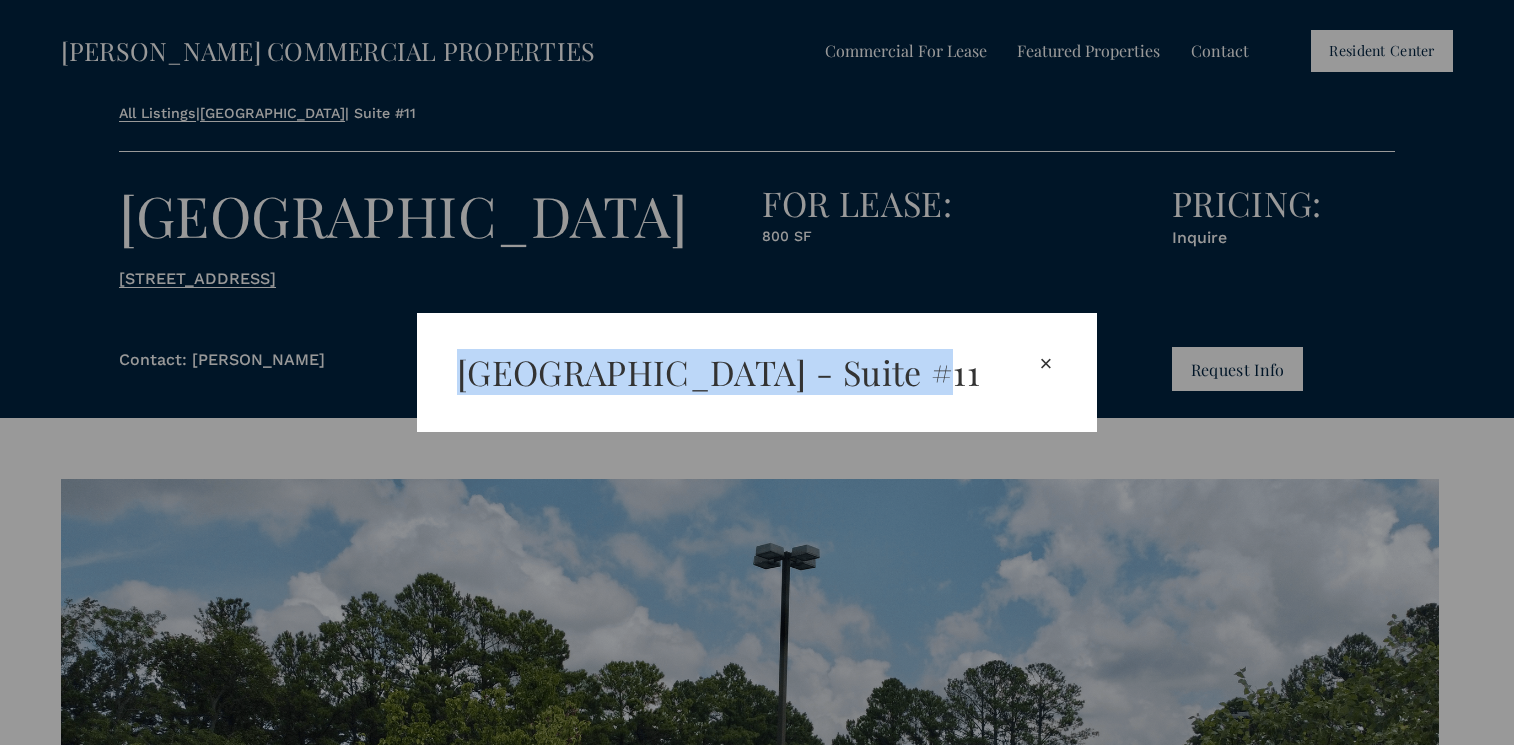 click on "[GEOGRAPHIC_DATA] - Suite #11" at bounding box center [746, 372] 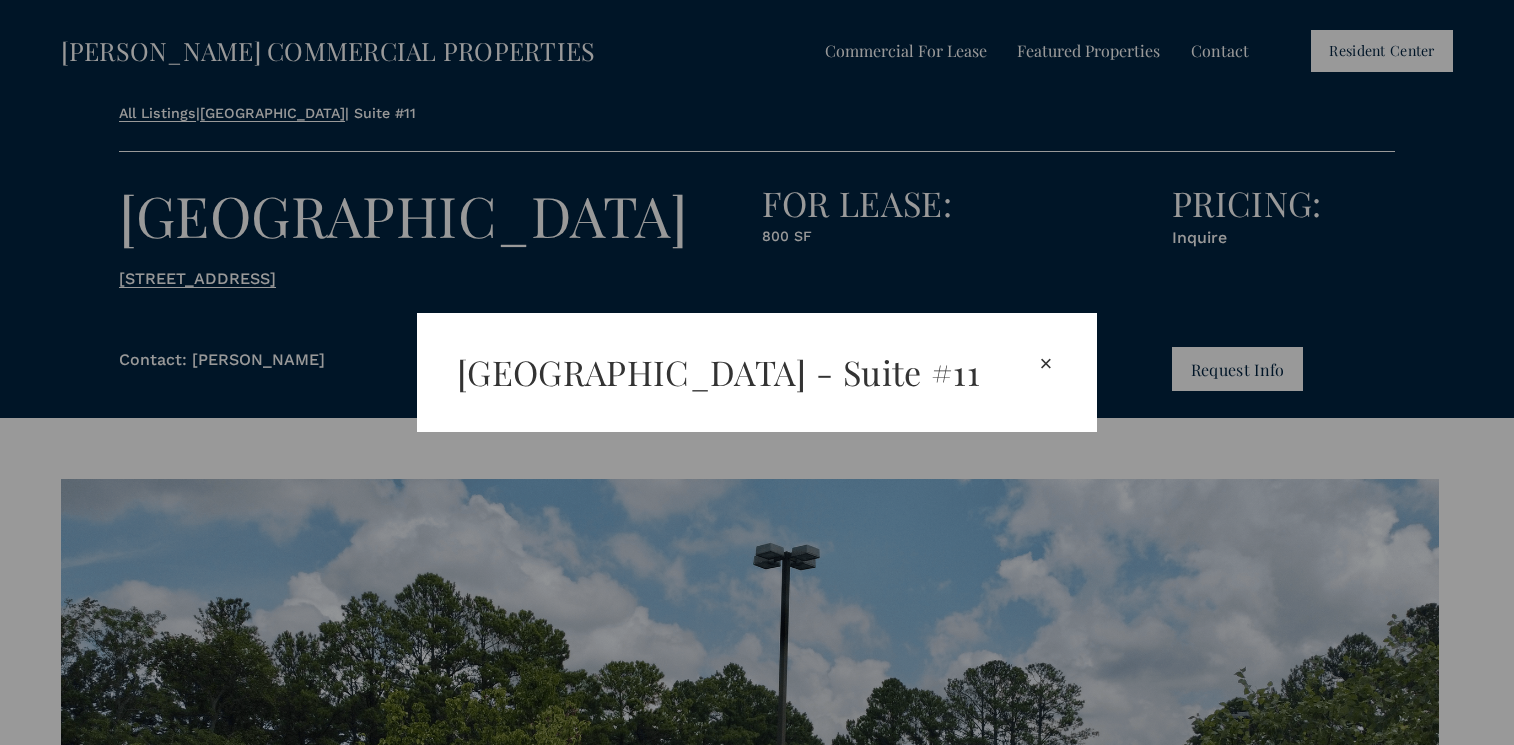 click on "×" at bounding box center (1046, 364) 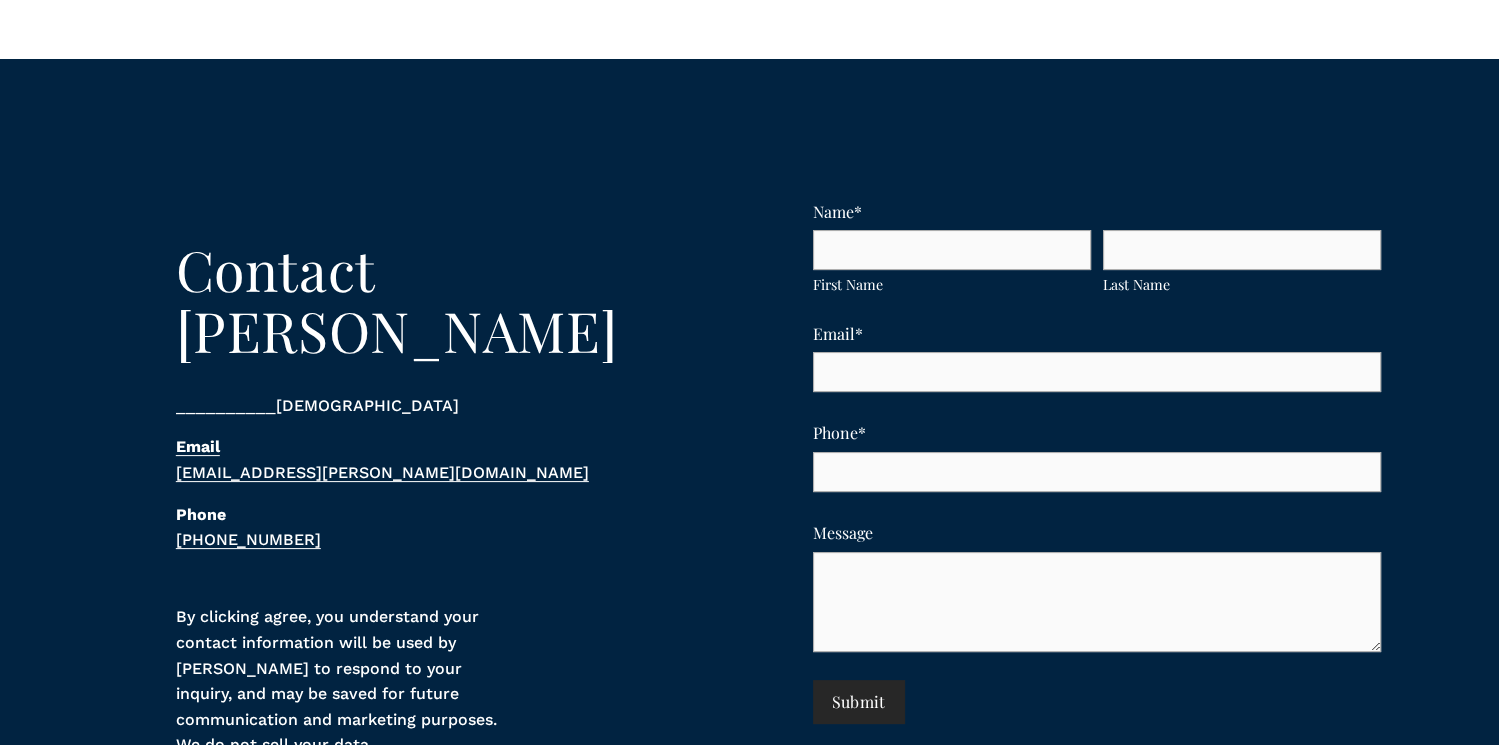 scroll, scrollTop: 7794, scrollLeft: 0, axis: vertical 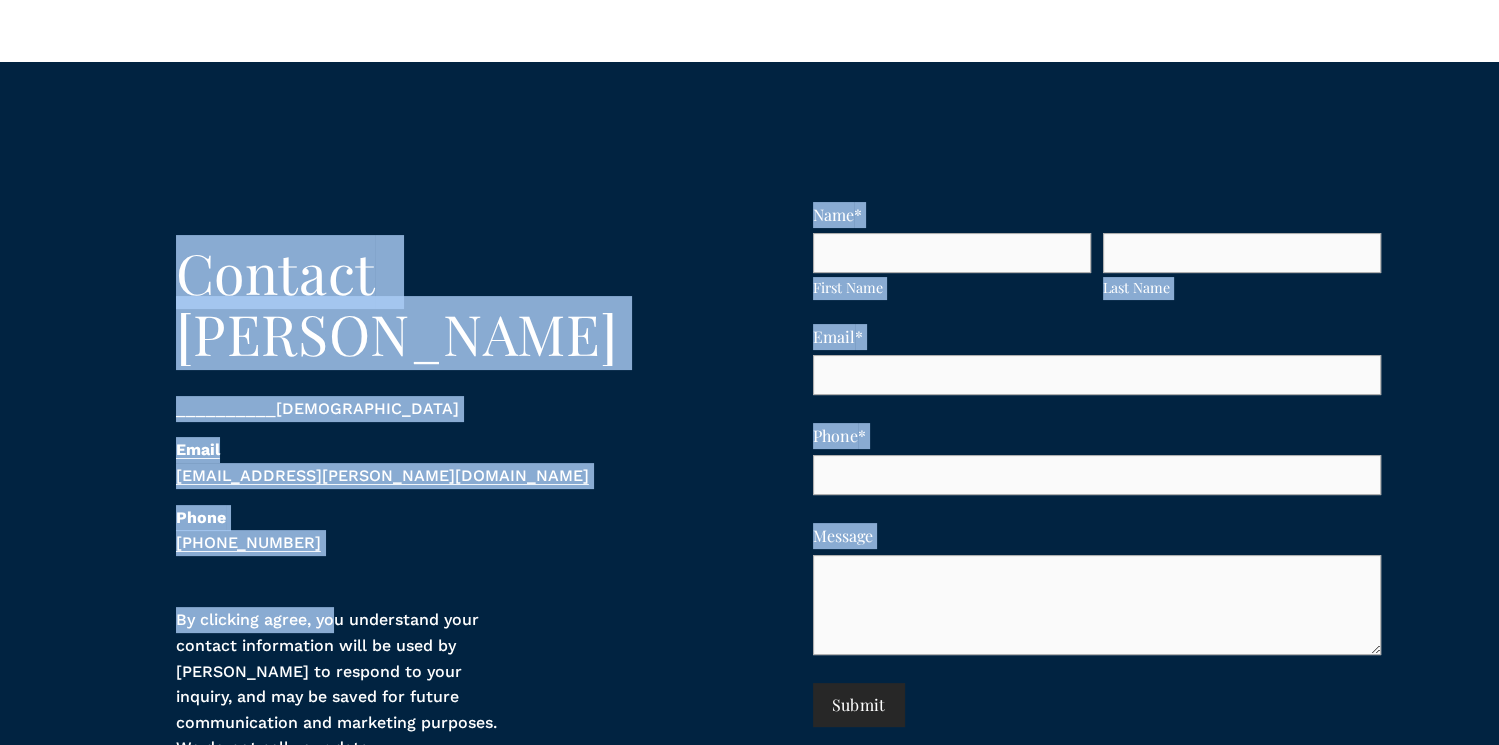 drag, startPoint x: 181, startPoint y: 312, endPoint x: 348, endPoint y: 604, distance: 336.38223 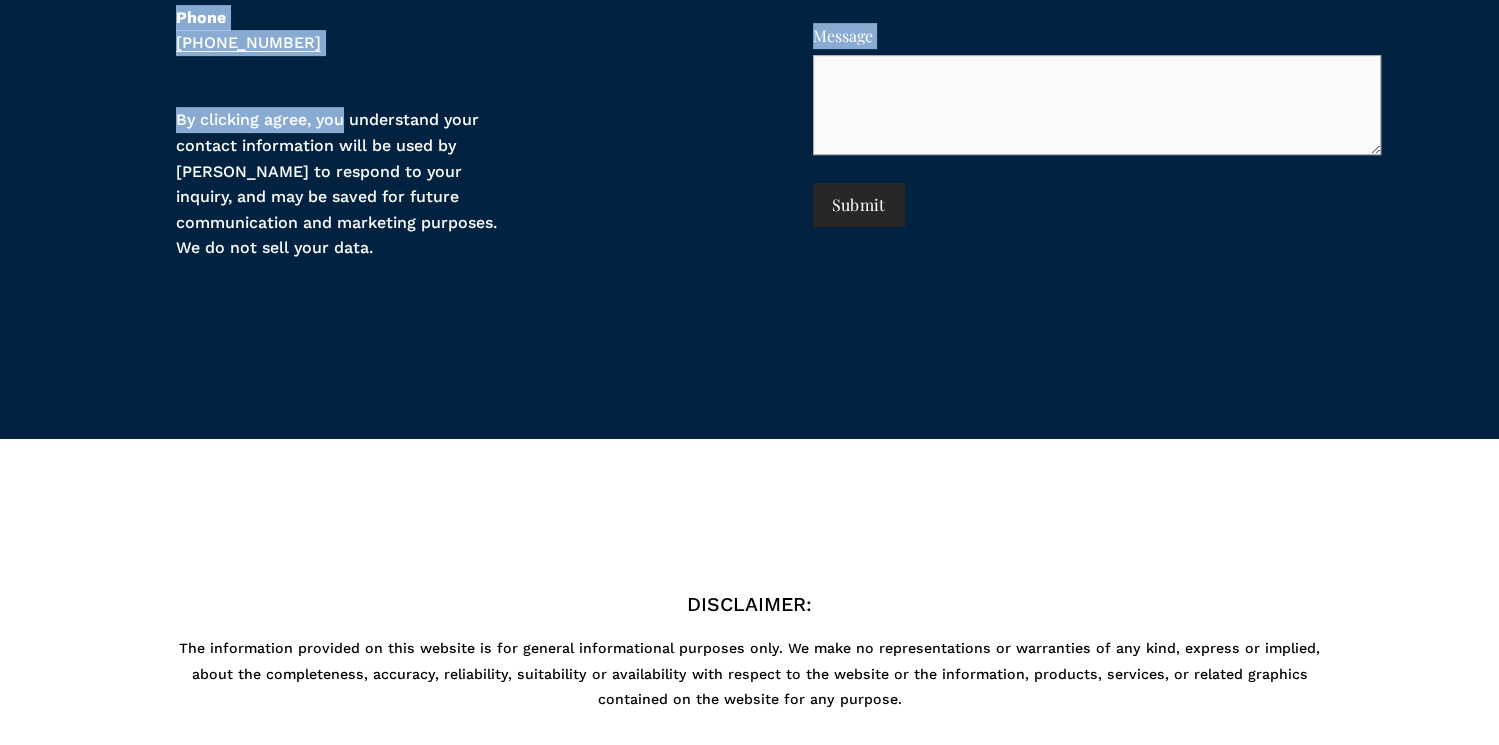 click on "By clicking agree, you understand your contact information will be used by [PERSON_NAME] to respond to your inquiry, and may be saved for future communication and marketing purposes. We do not sell your data." at bounding box center (344, 203) 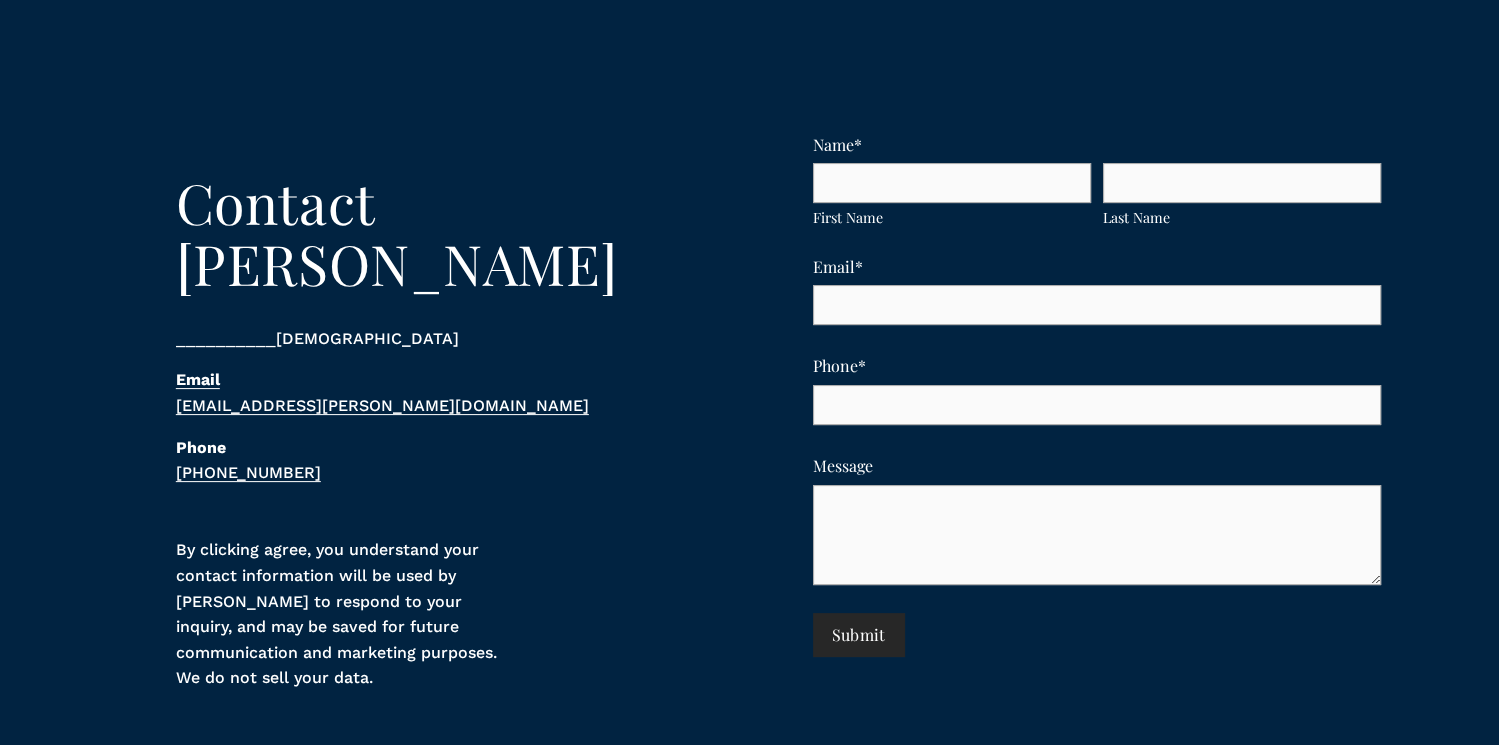 scroll, scrollTop: 7694, scrollLeft: 0, axis: vertical 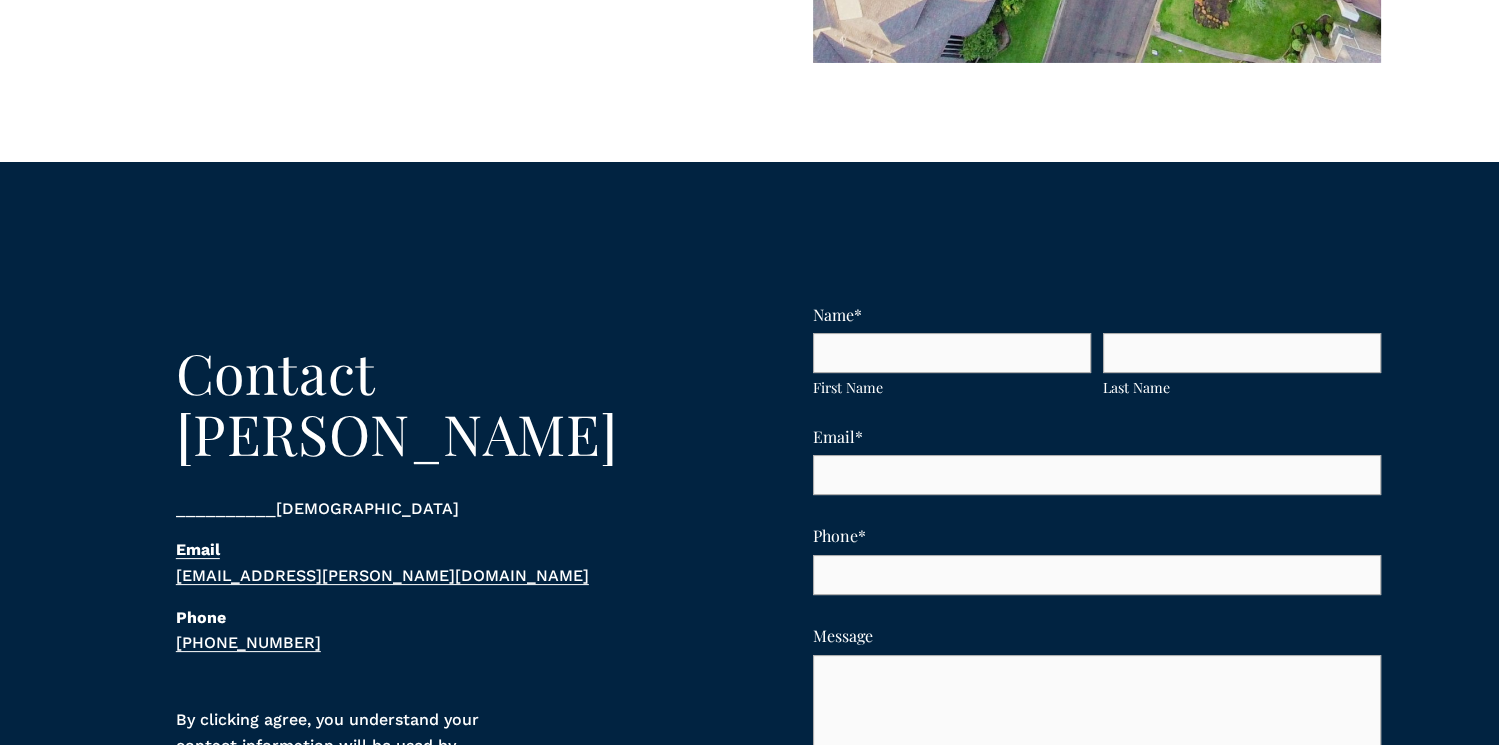 drag, startPoint x: 775, startPoint y: 412, endPoint x: 649, endPoint y: 413, distance: 126.00397 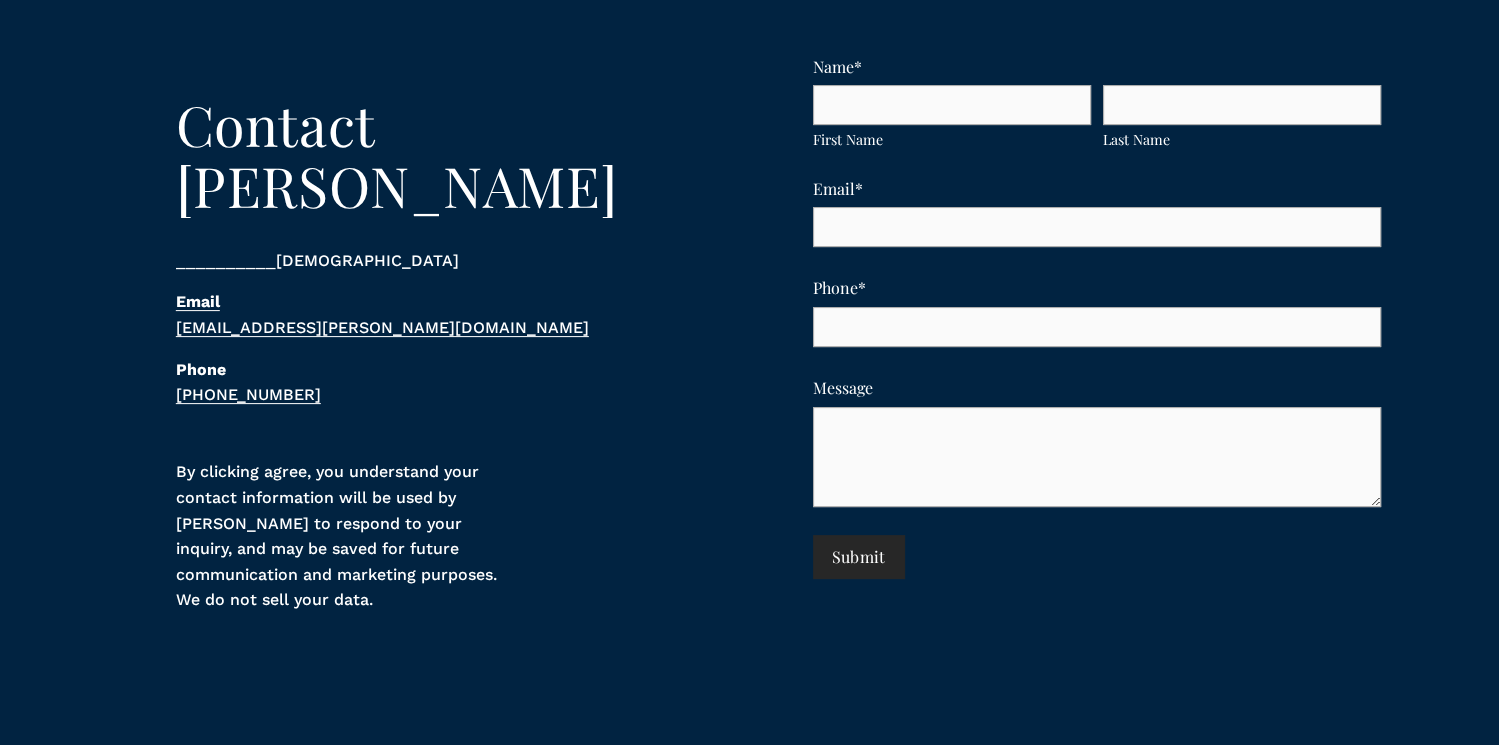scroll, scrollTop: 7994, scrollLeft: 0, axis: vertical 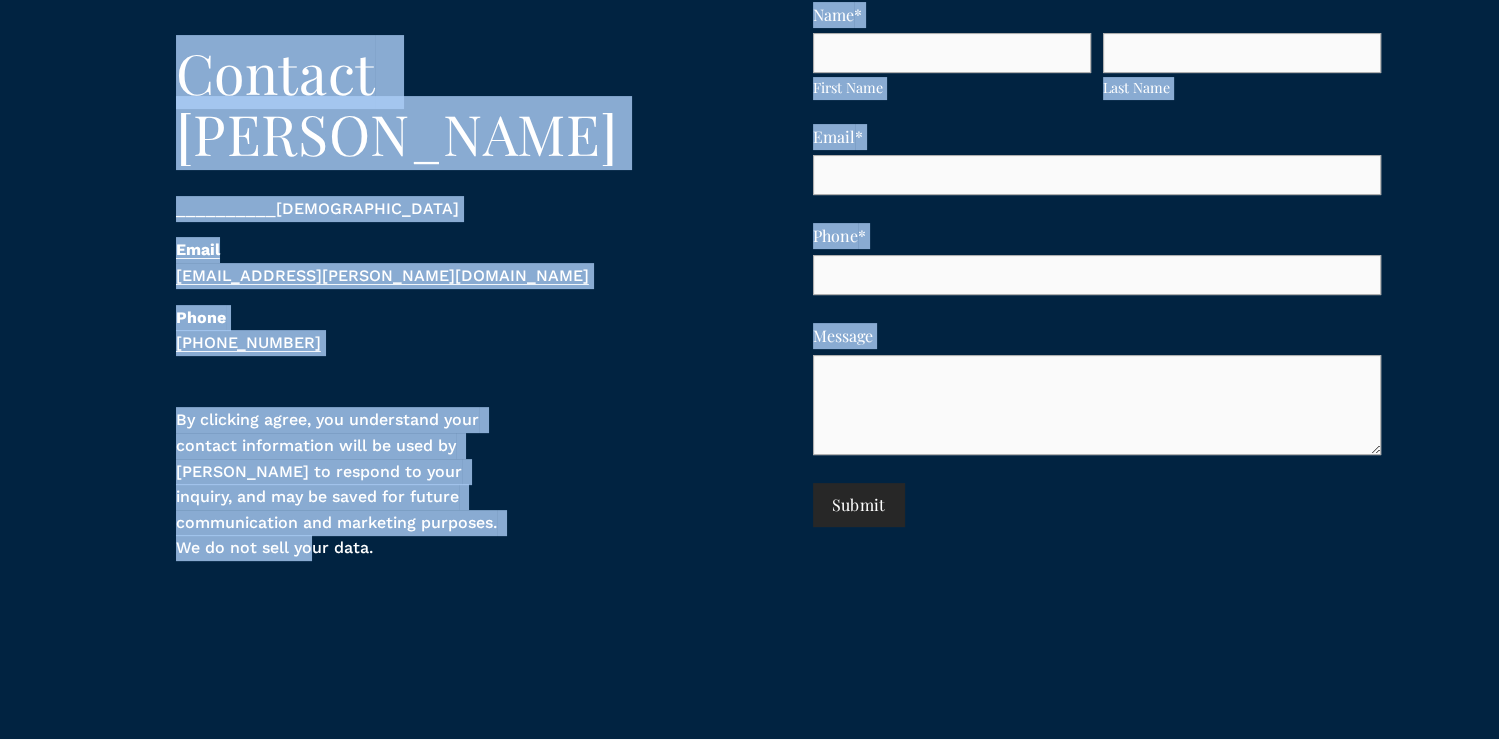 drag, startPoint x: 155, startPoint y: 103, endPoint x: 399, endPoint y: 542, distance: 502.25192 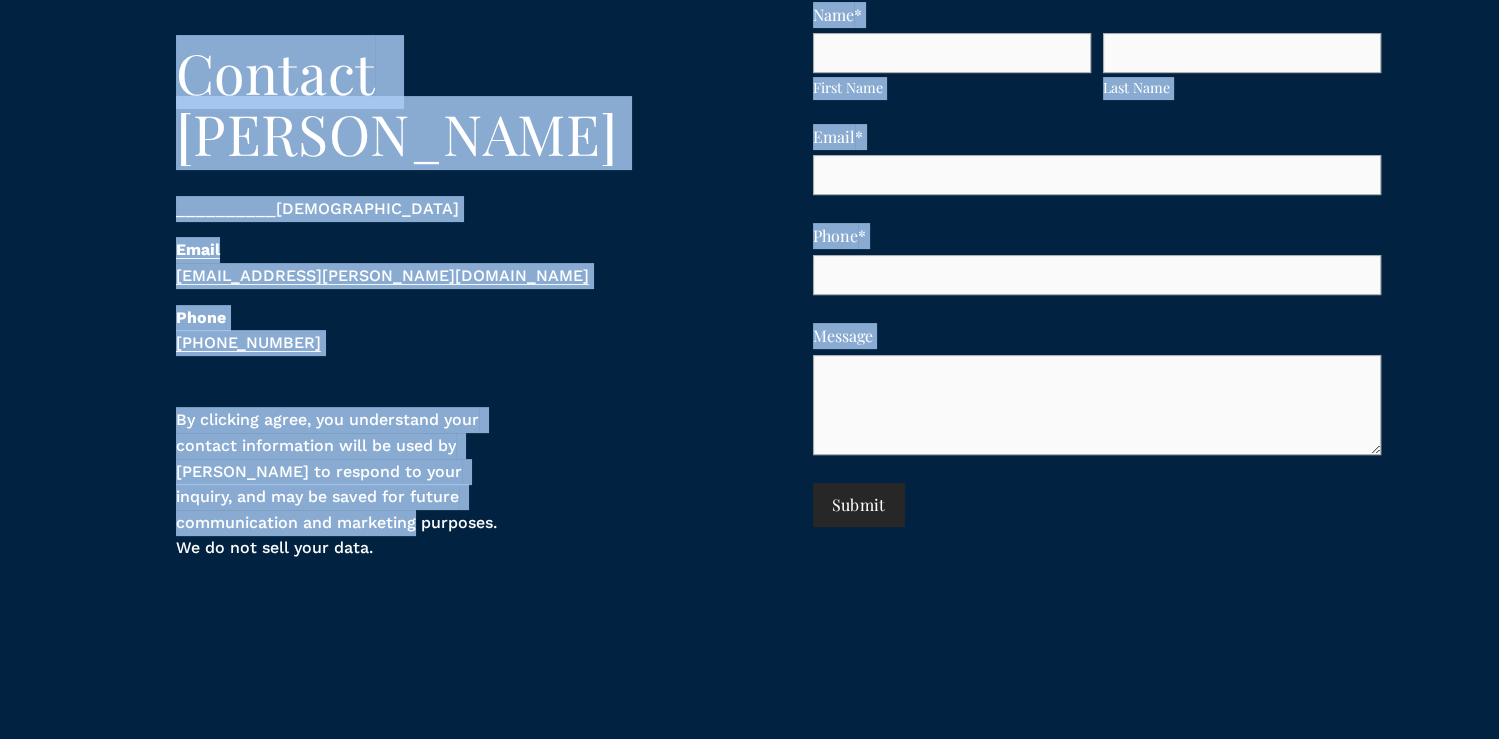 drag, startPoint x: 126, startPoint y: 83, endPoint x: 327, endPoint y: 518, distance: 479.19308 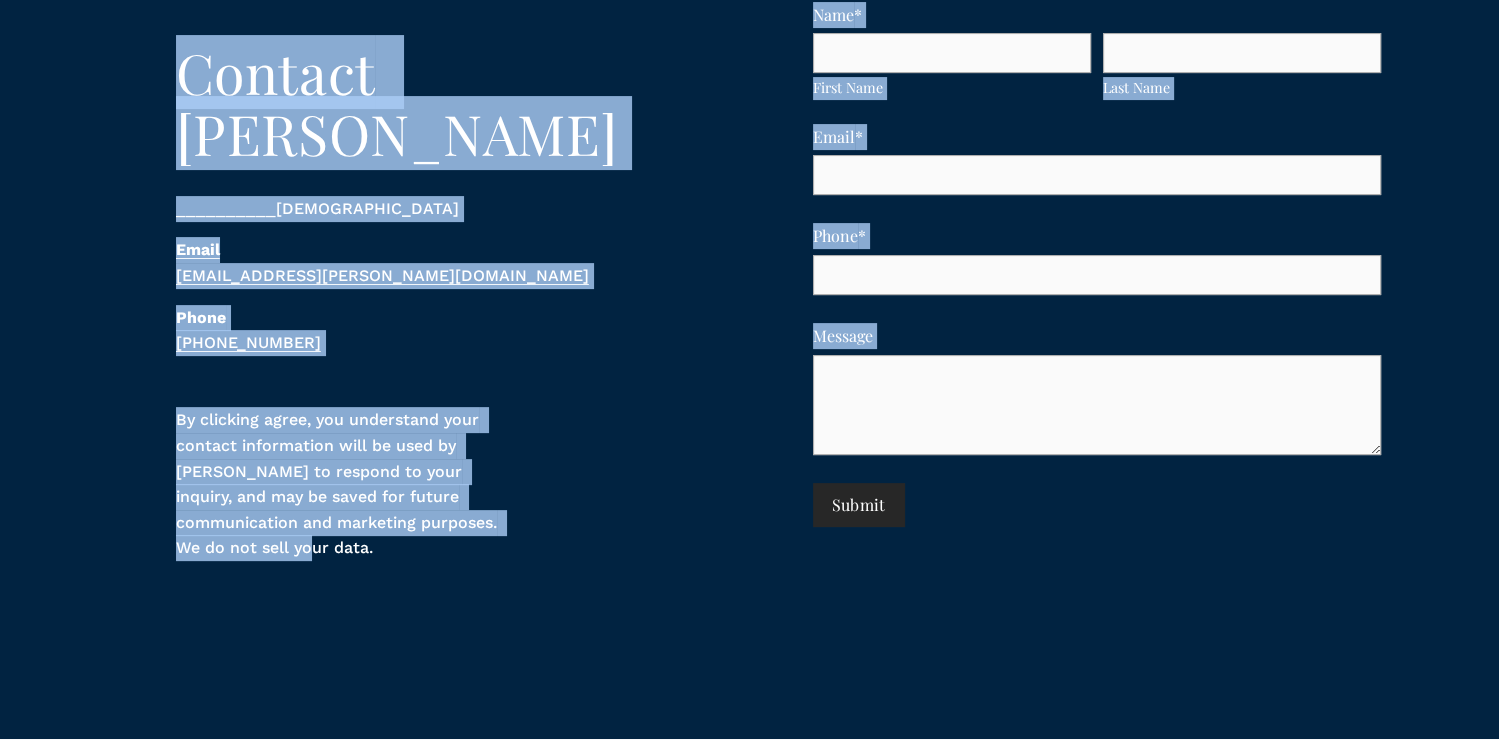 drag, startPoint x: 164, startPoint y: 373, endPoint x: 162, endPoint y: 46, distance: 327.0061 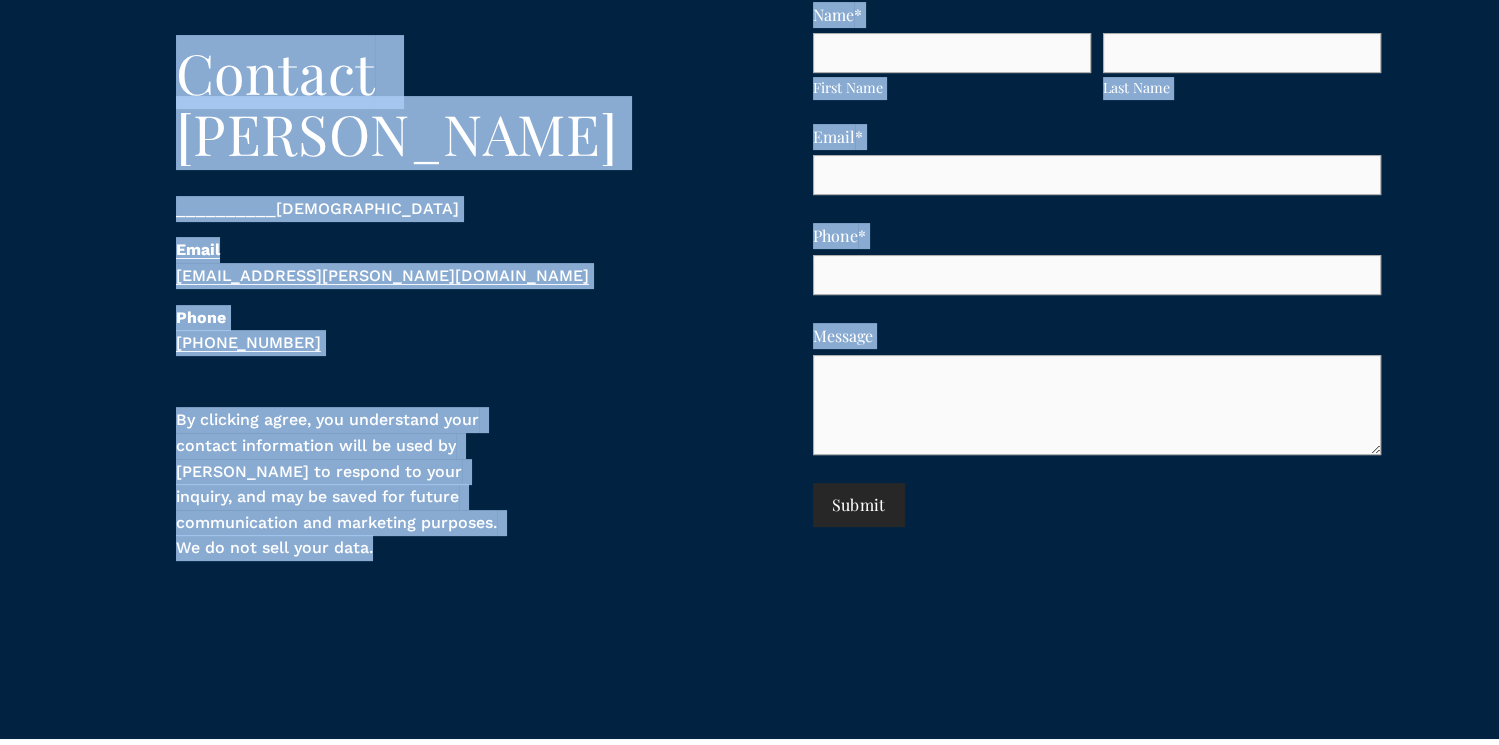 drag, startPoint x: 170, startPoint y: 79, endPoint x: 442, endPoint y: 505, distance: 505.4305 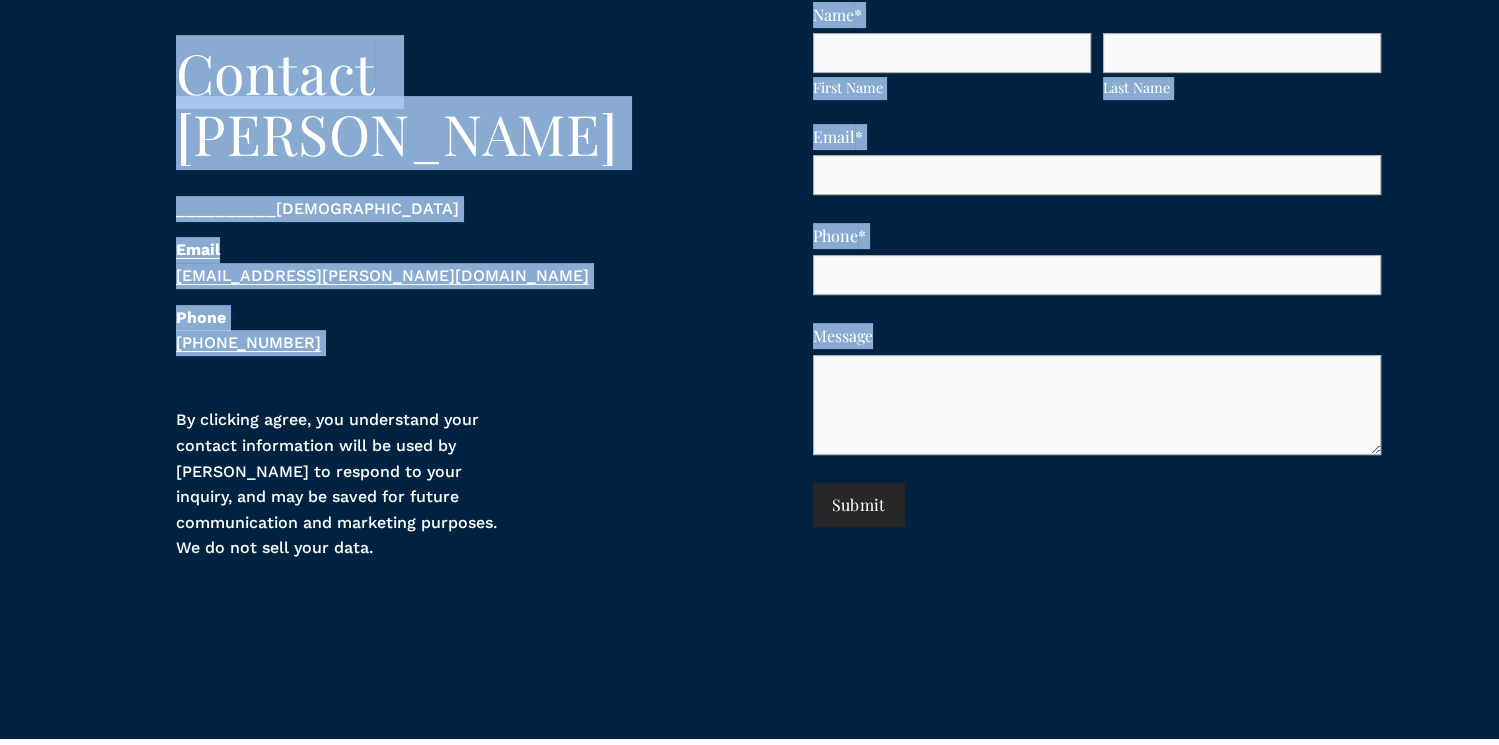 drag, startPoint x: 484, startPoint y: 246, endPoint x: 1052, endPoint y: 639, distance: 690.7047 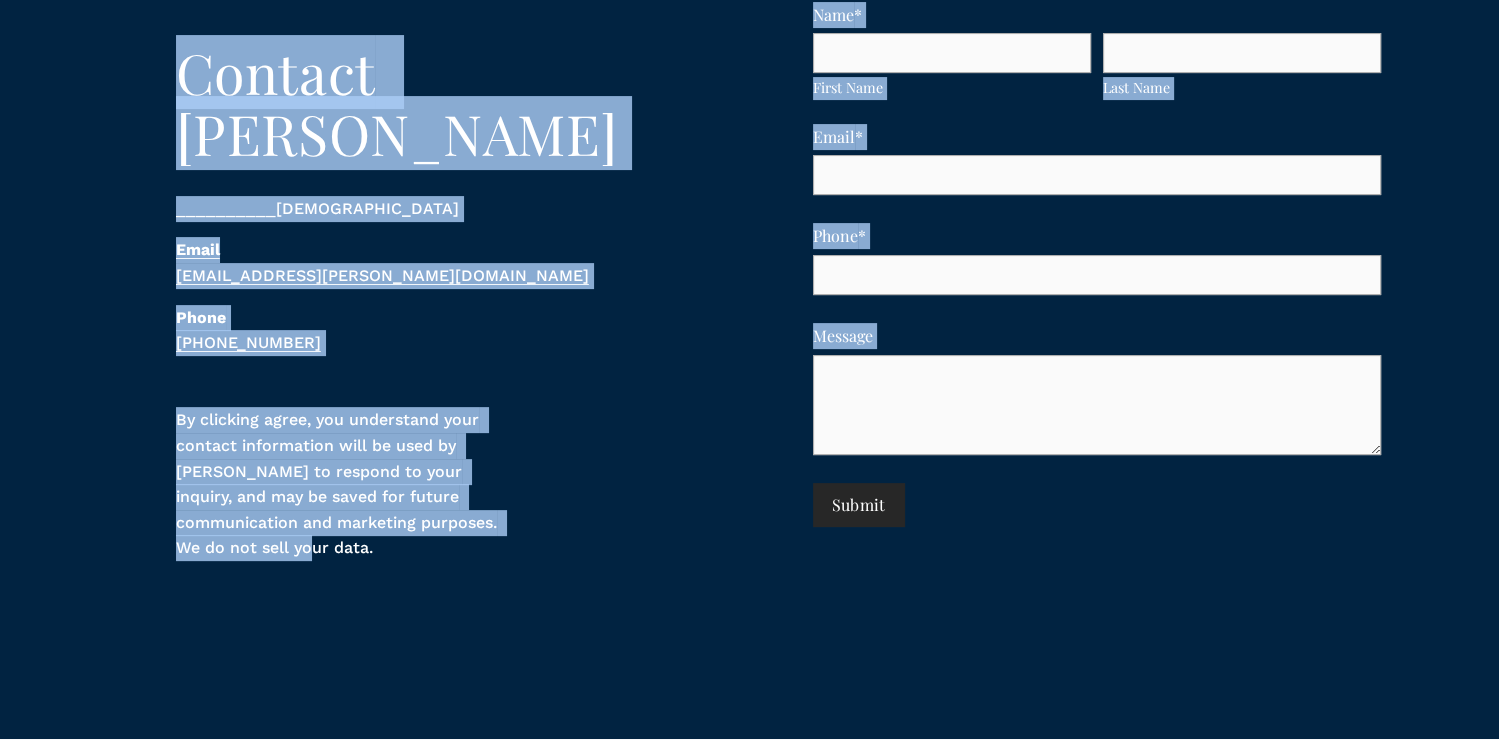 drag, startPoint x: 178, startPoint y: 134, endPoint x: 352, endPoint y: 563, distance: 462.94385 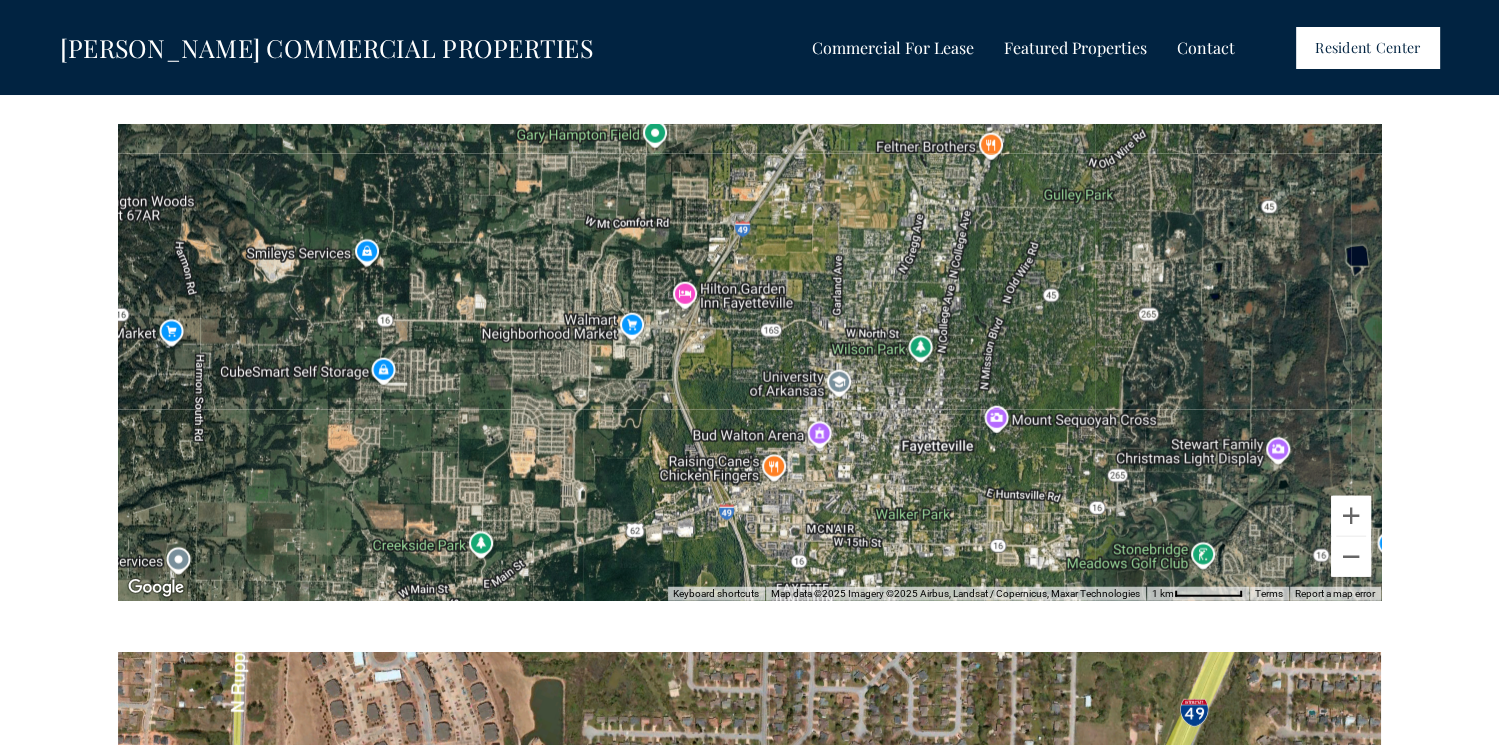 scroll, scrollTop: 5094, scrollLeft: 0, axis: vertical 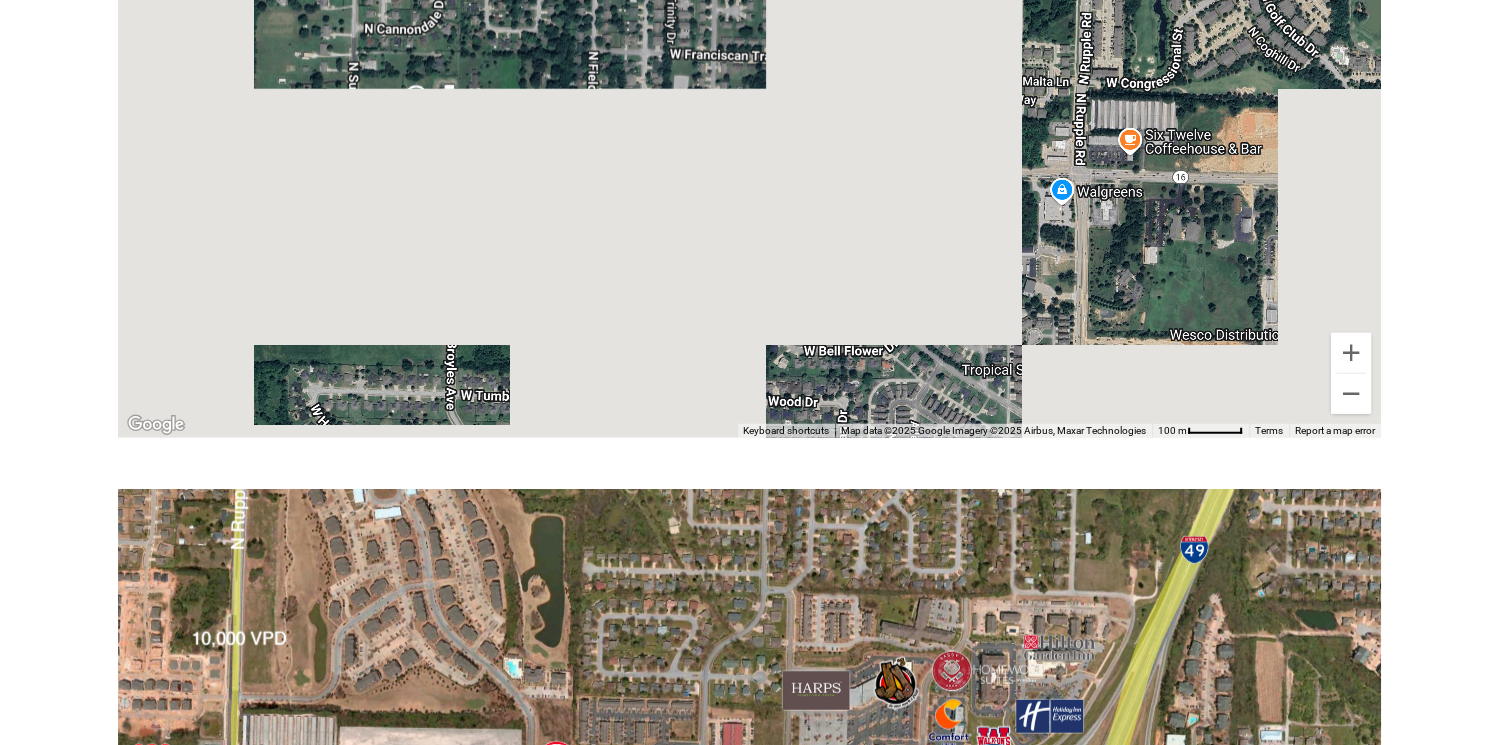 drag, startPoint x: 628, startPoint y: 156, endPoint x: 918, endPoint y: 205, distance: 294.11053 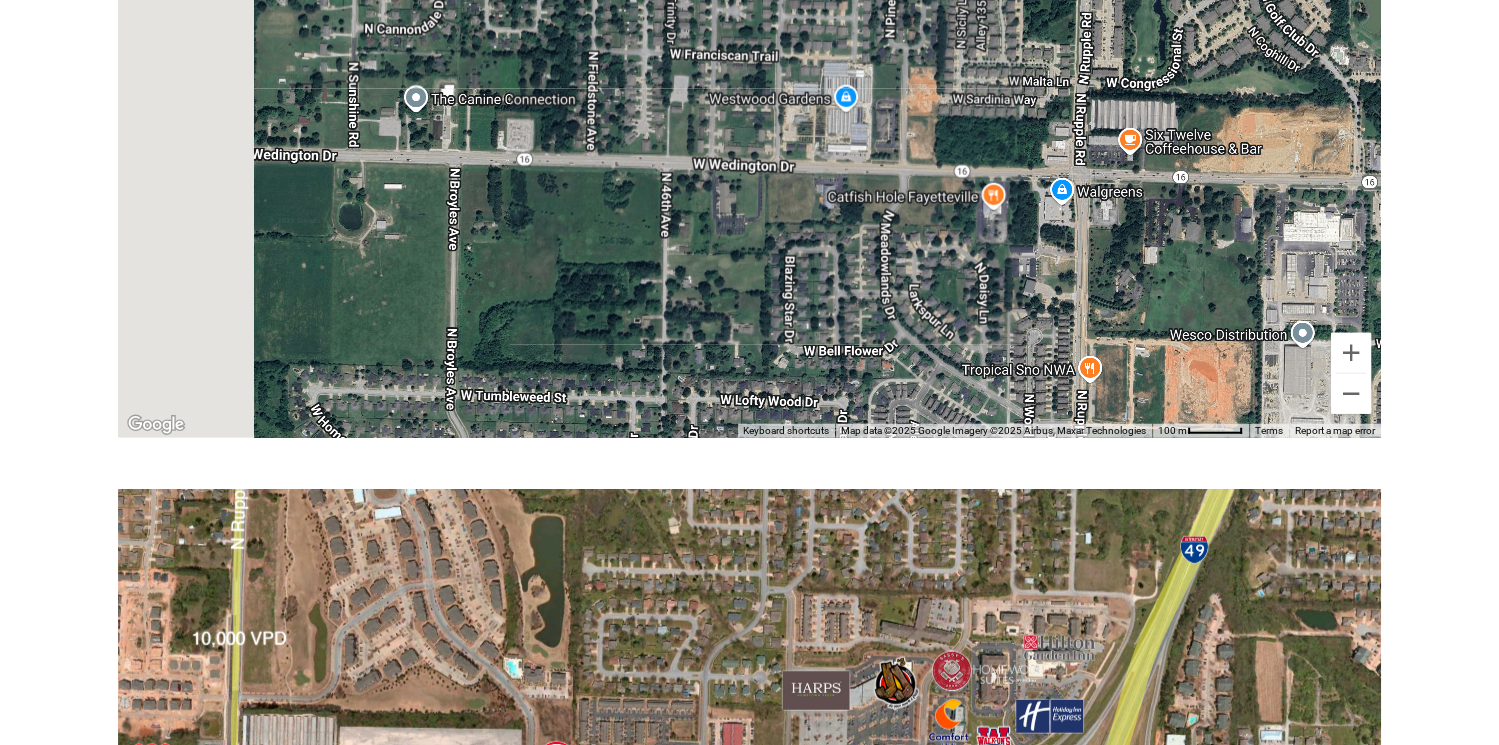 click on "To navigate, press the arrow keys." at bounding box center (749, 199) 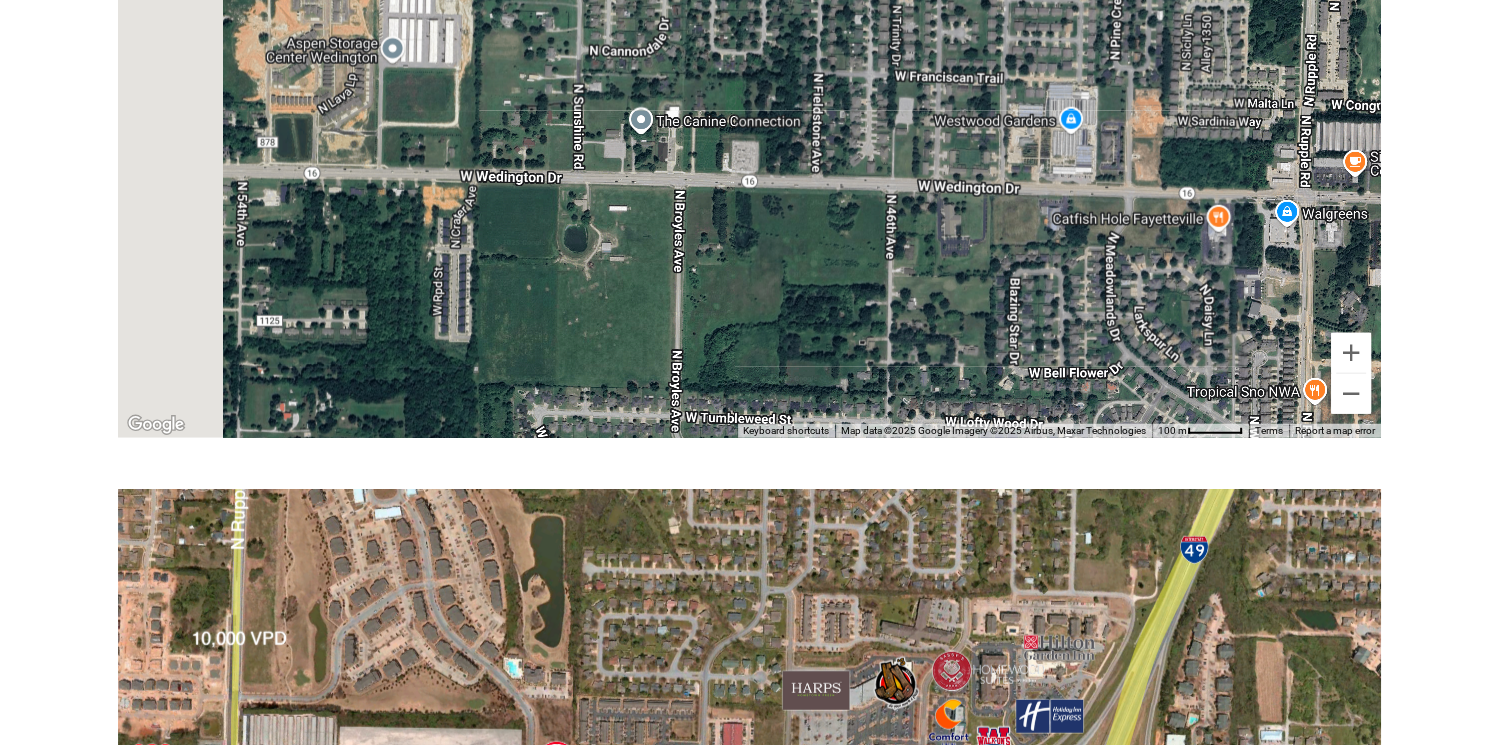 drag, startPoint x: 378, startPoint y: 298, endPoint x: 741, endPoint y: 341, distance: 365.53796 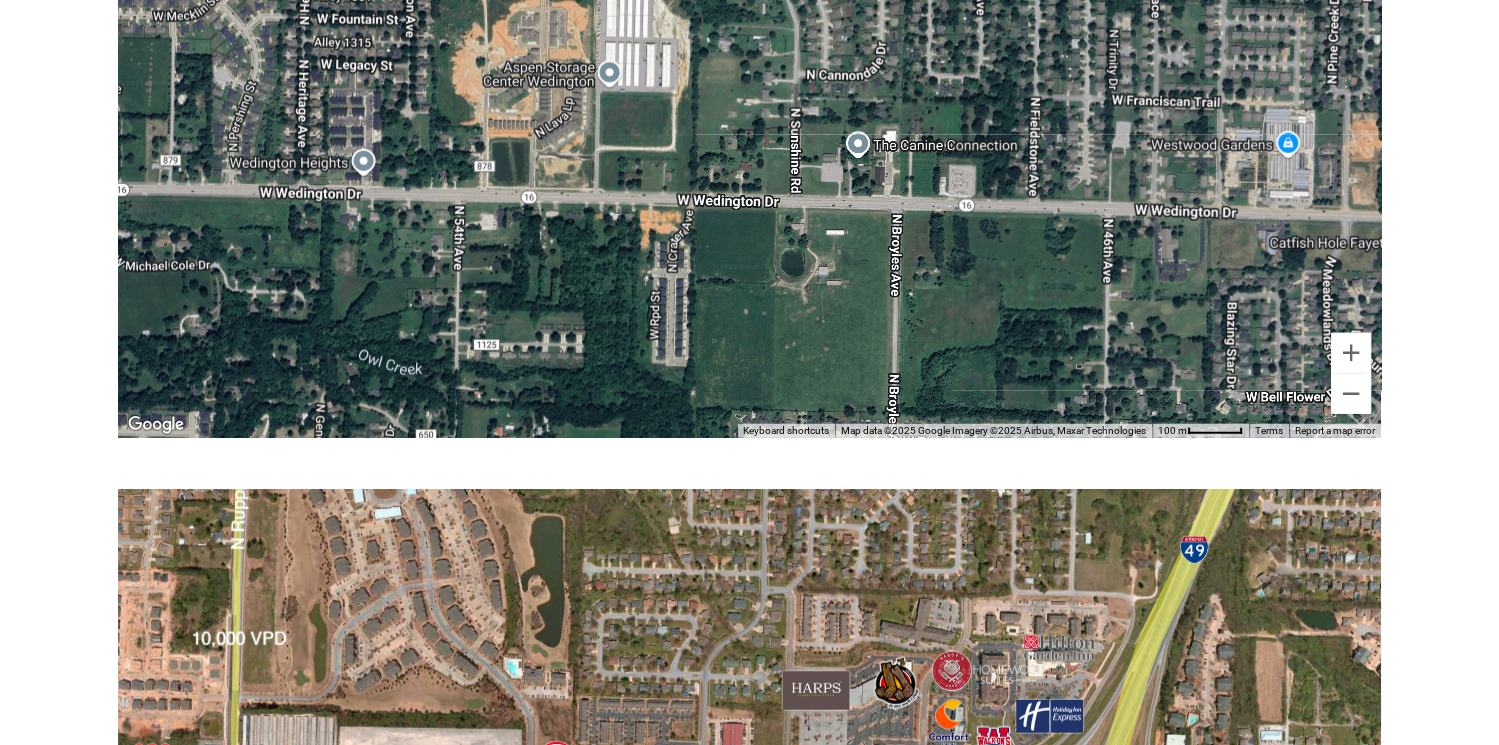 drag, startPoint x: 888, startPoint y: 311, endPoint x: 910, endPoint y: 308, distance: 22.203604 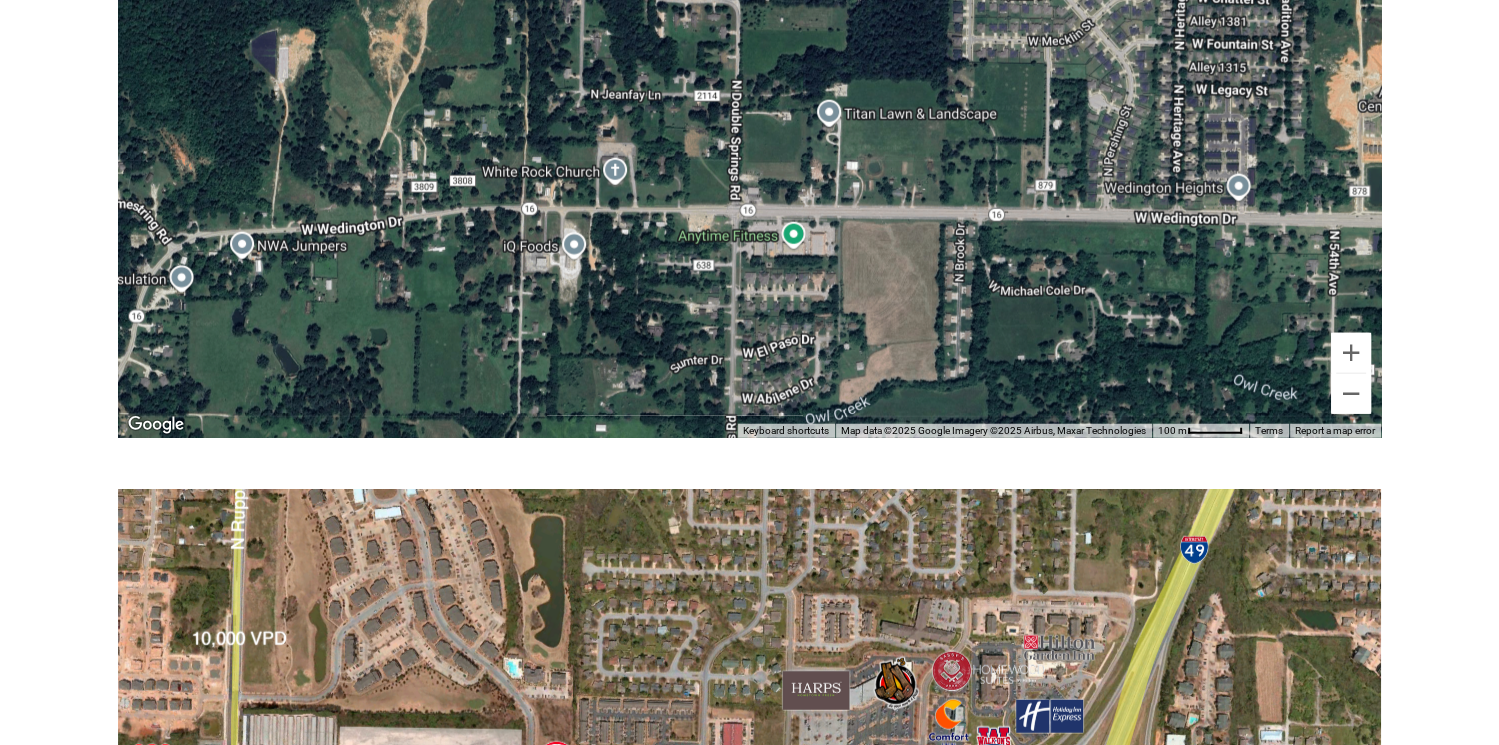 drag, startPoint x: 1043, startPoint y: 279, endPoint x: 668, endPoint y: 281, distance: 375.00534 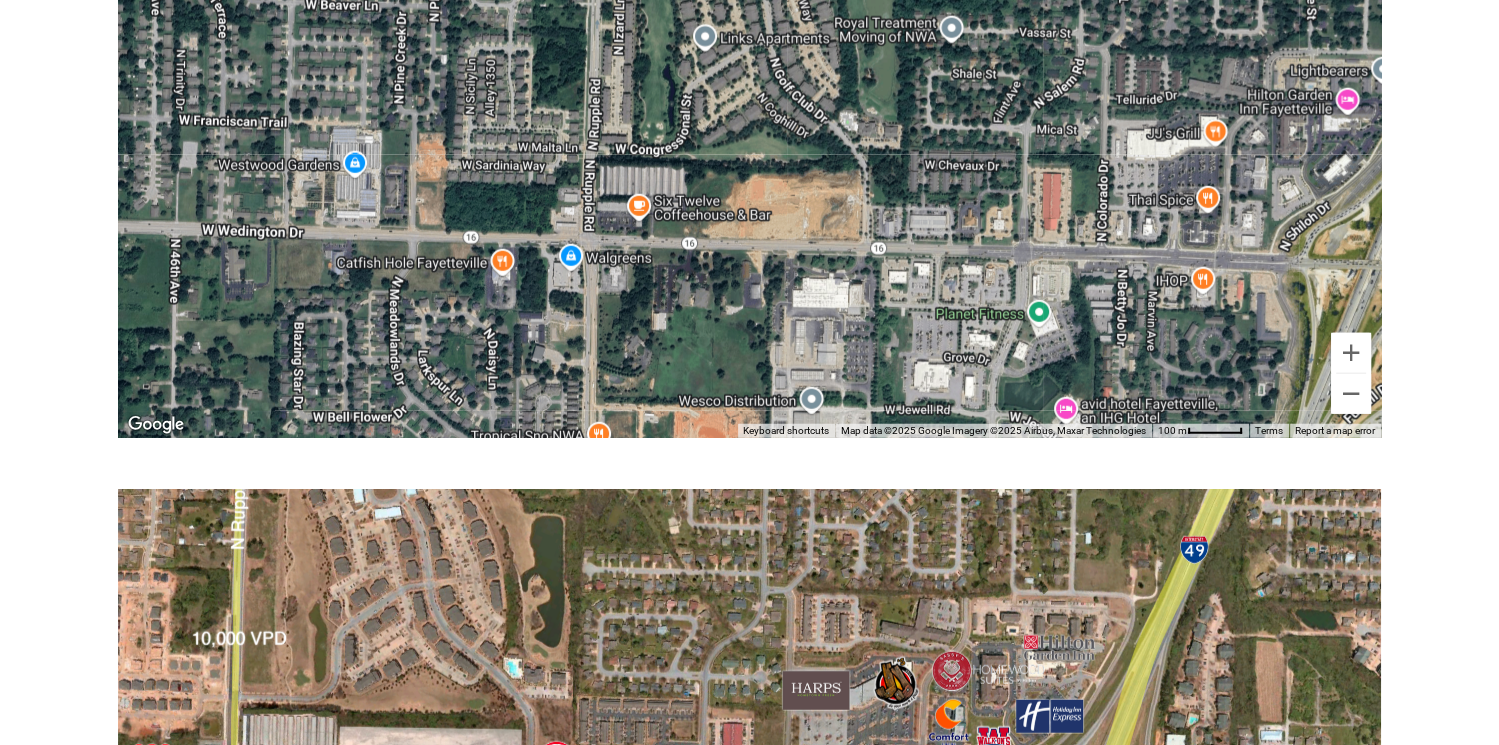 drag, startPoint x: 1030, startPoint y: 295, endPoint x: 869, endPoint y: 287, distance: 161.19864 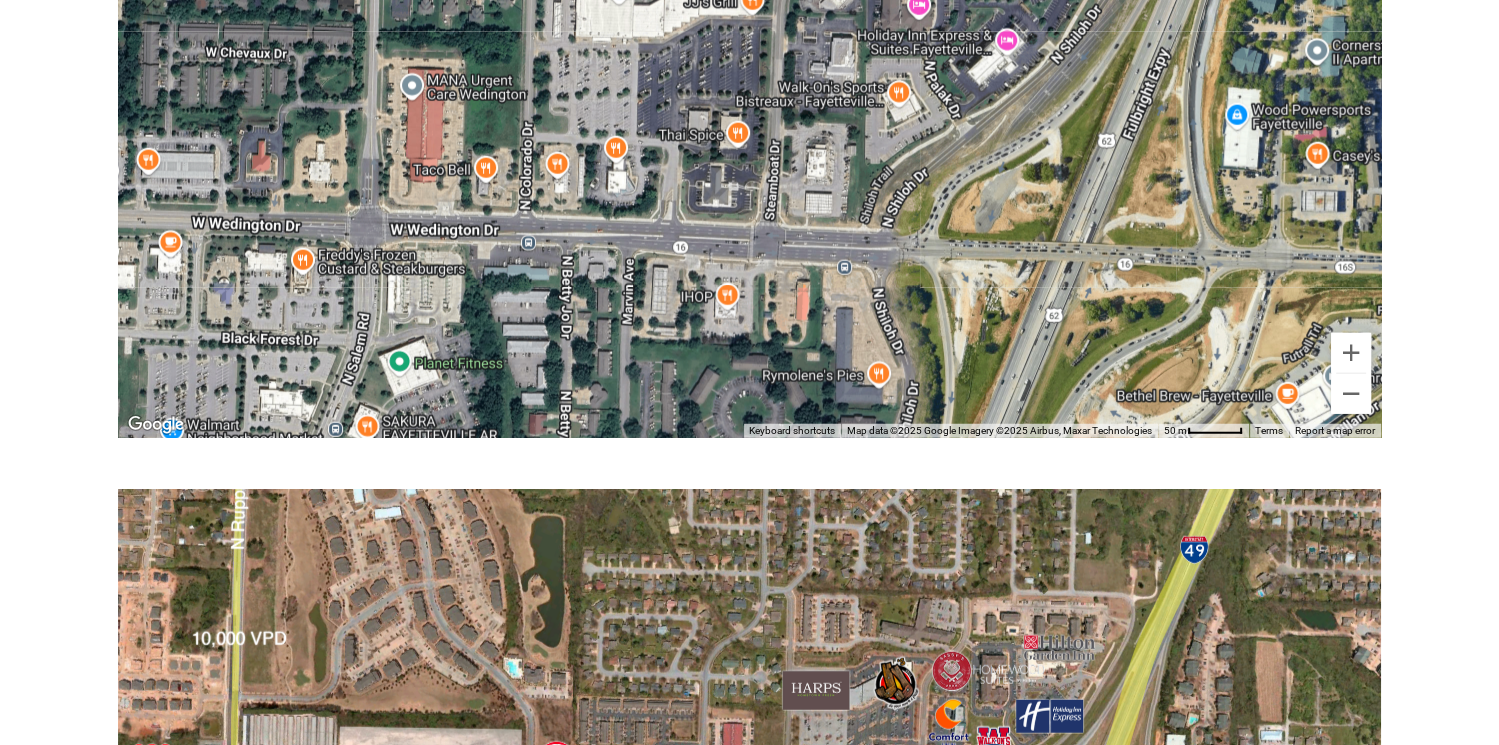 drag, startPoint x: 1171, startPoint y: 279, endPoint x: 1051, endPoint y: 273, distance: 120.14991 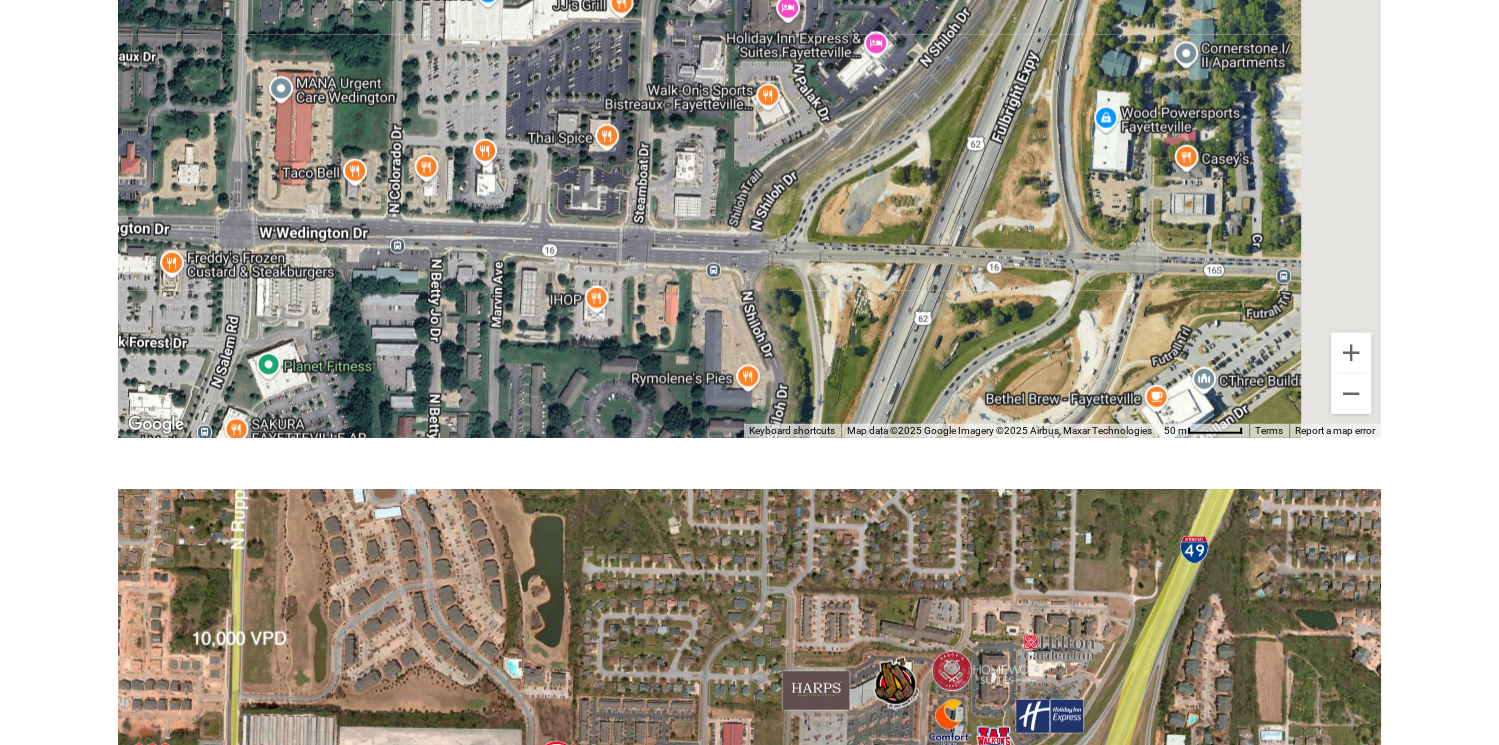 drag, startPoint x: 1152, startPoint y: 310, endPoint x: 1008, endPoint y: 313, distance: 144.03125 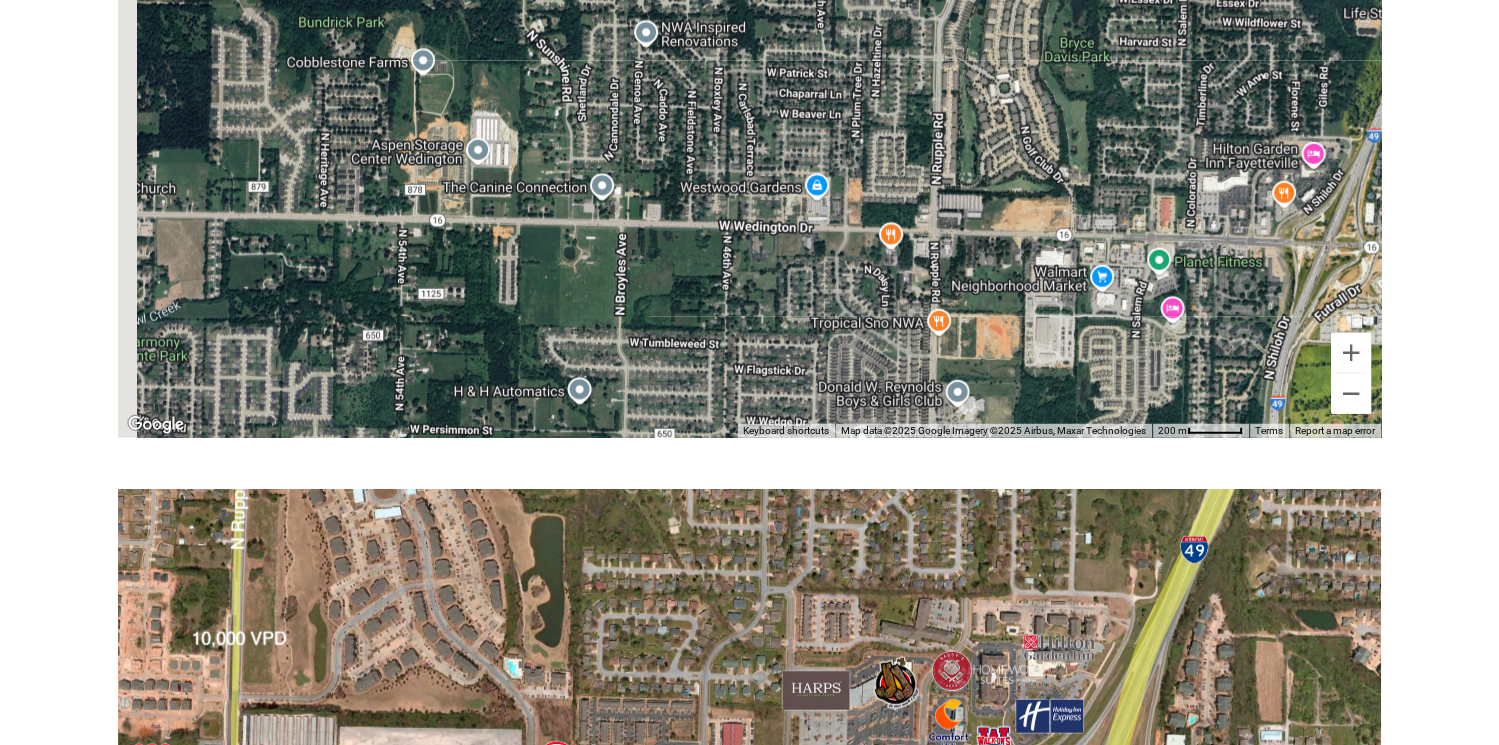 drag, startPoint x: 520, startPoint y: 288, endPoint x: 1009, endPoint y: 272, distance: 489.2617 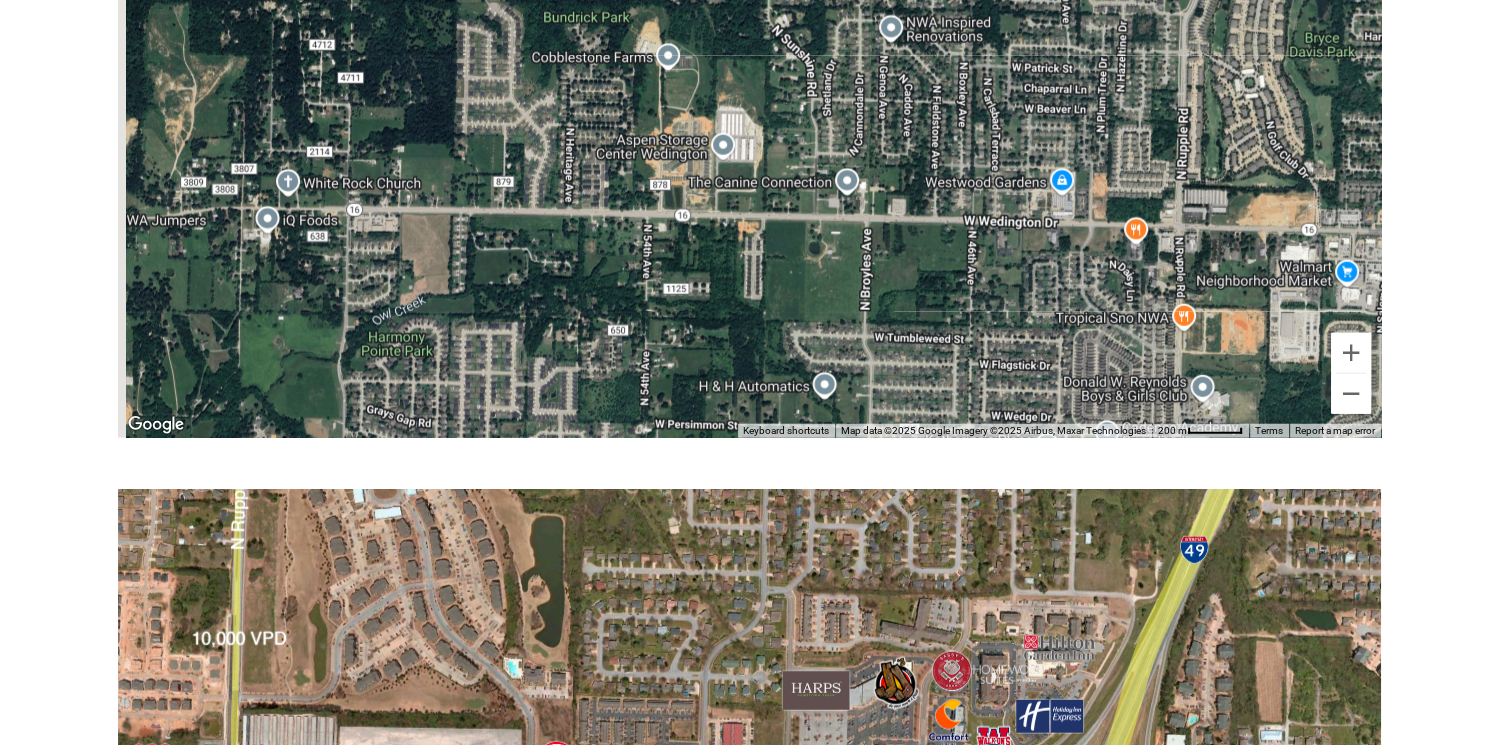 drag, startPoint x: 486, startPoint y: 271, endPoint x: 976, endPoint y: 252, distance: 490.36823 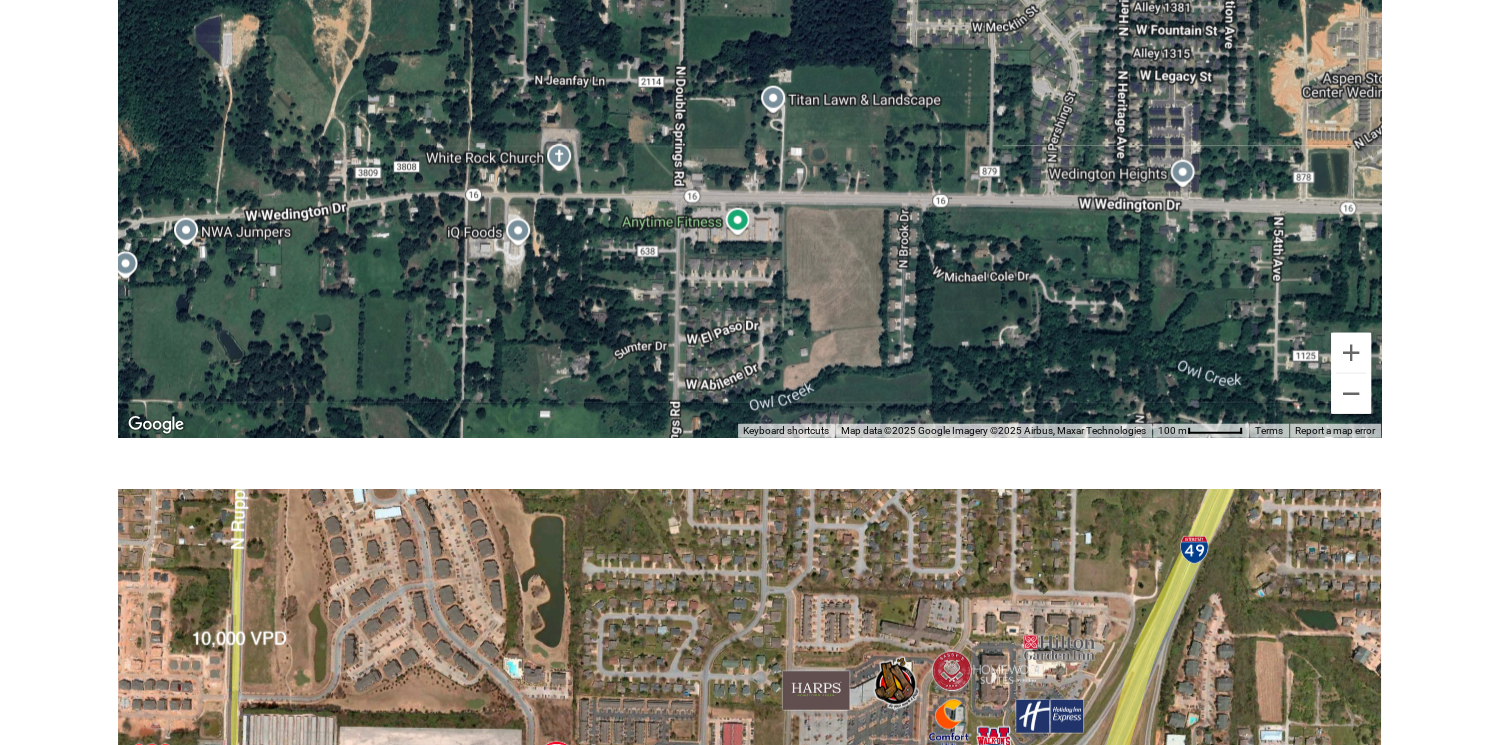 drag, startPoint x: 483, startPoint y: 229, endPoint x: 631, endPoint y: 253, distance: 149.93332 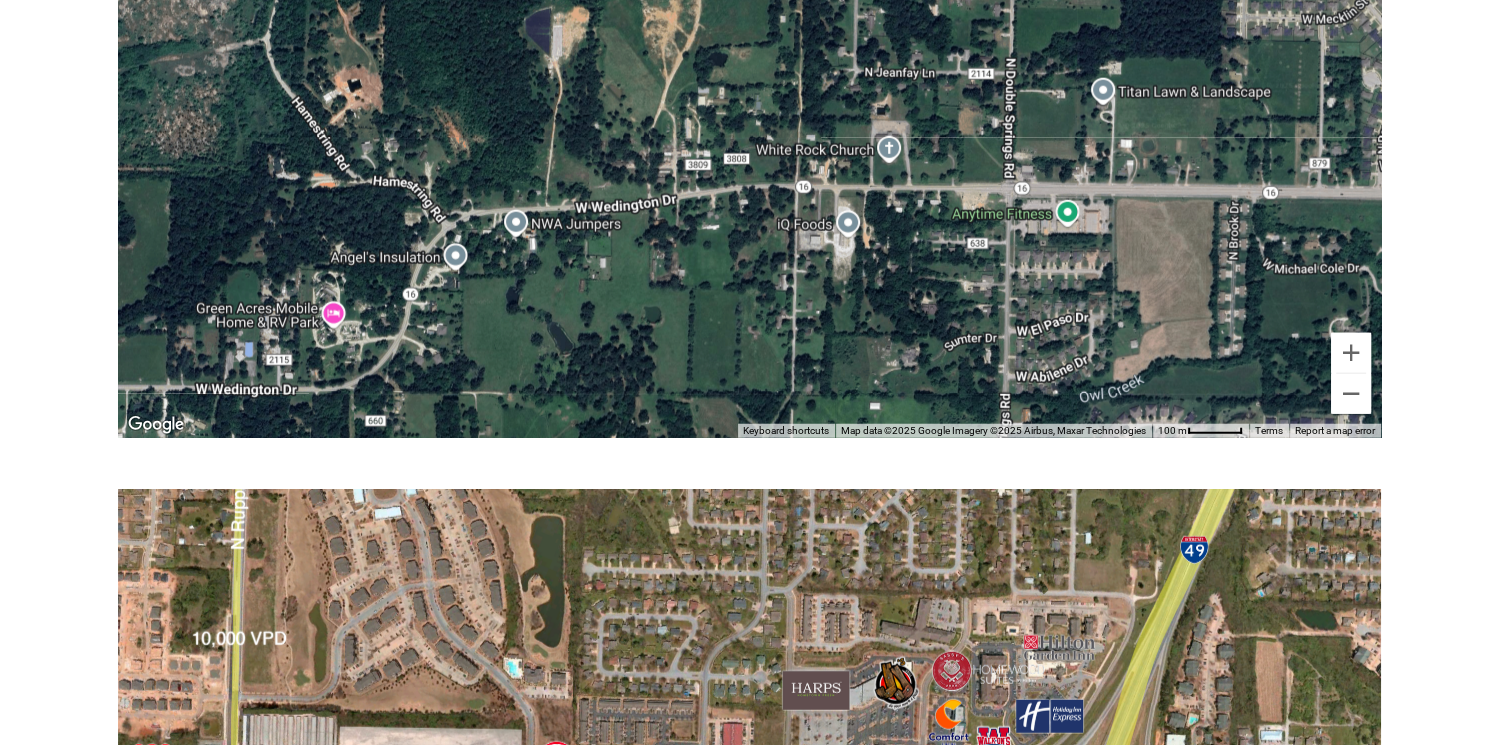 drag, startPoint x: 1224, startPoint y: 245, endPoint x: 850, endPoint y: 285, distance: 376.13297 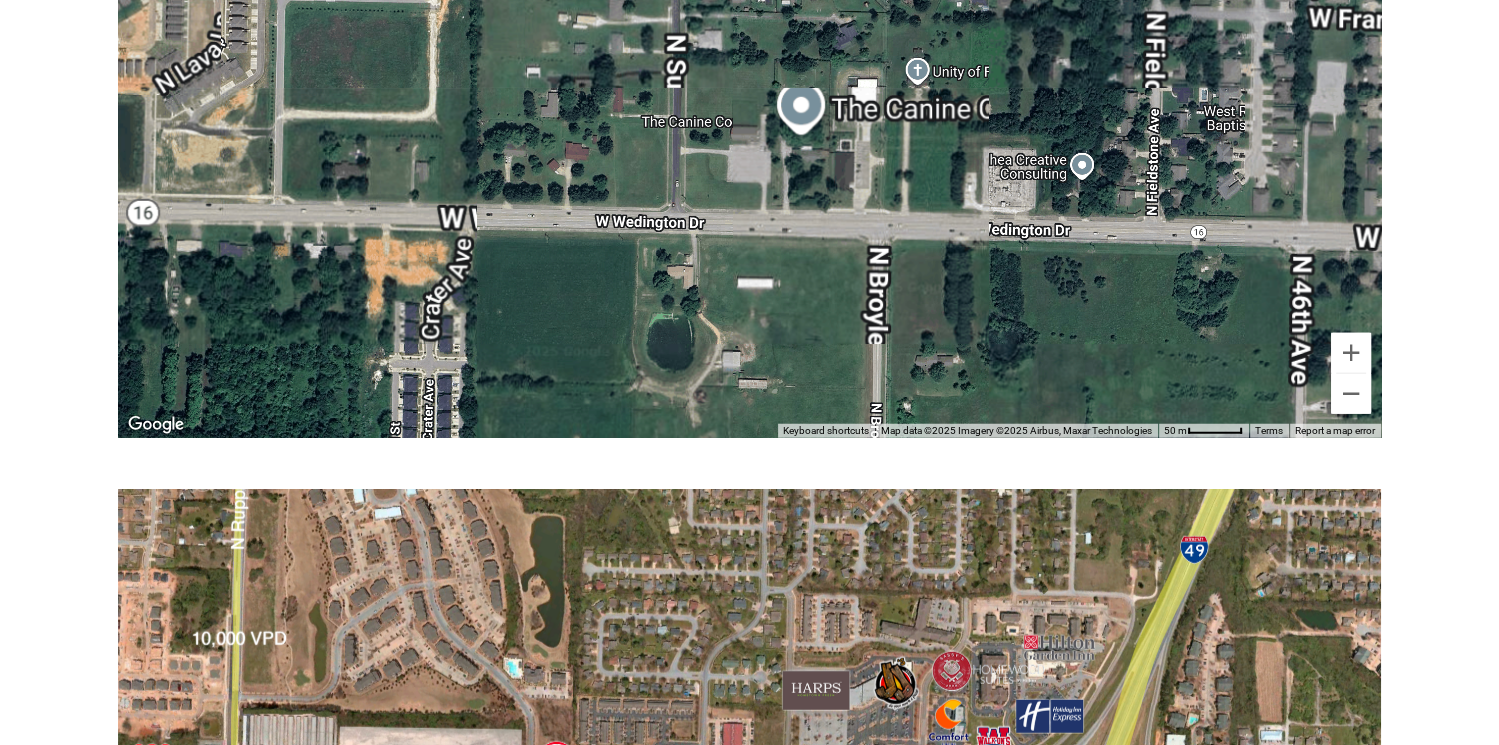 drag, startPoint x: 896, startPoint y: 260, endPoint x: 864, endPoint y: 264, distance: 32.24903 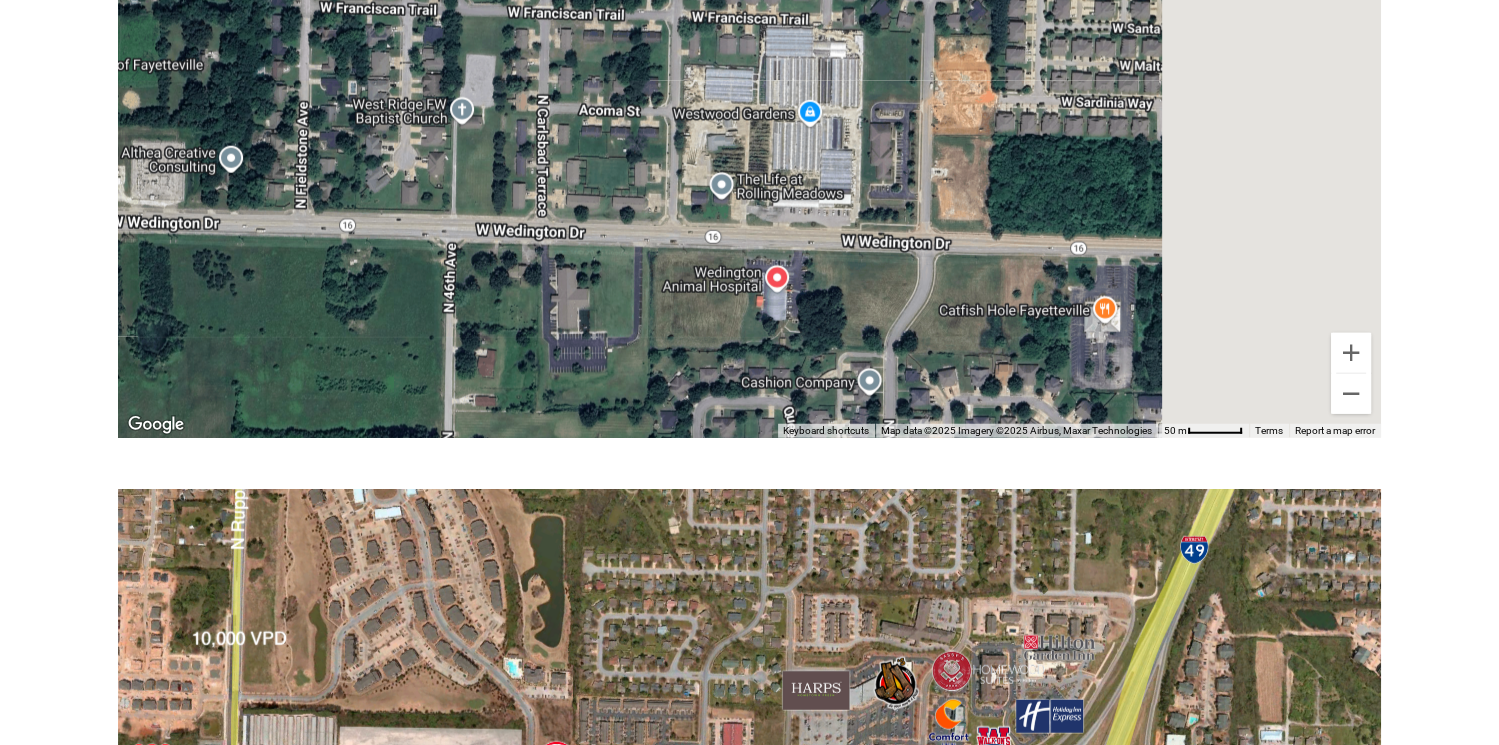 drag, startPoint x: 1187, startPoint y: 272, endPoint x: 667, endPoint y: 255, distance: 520.27783 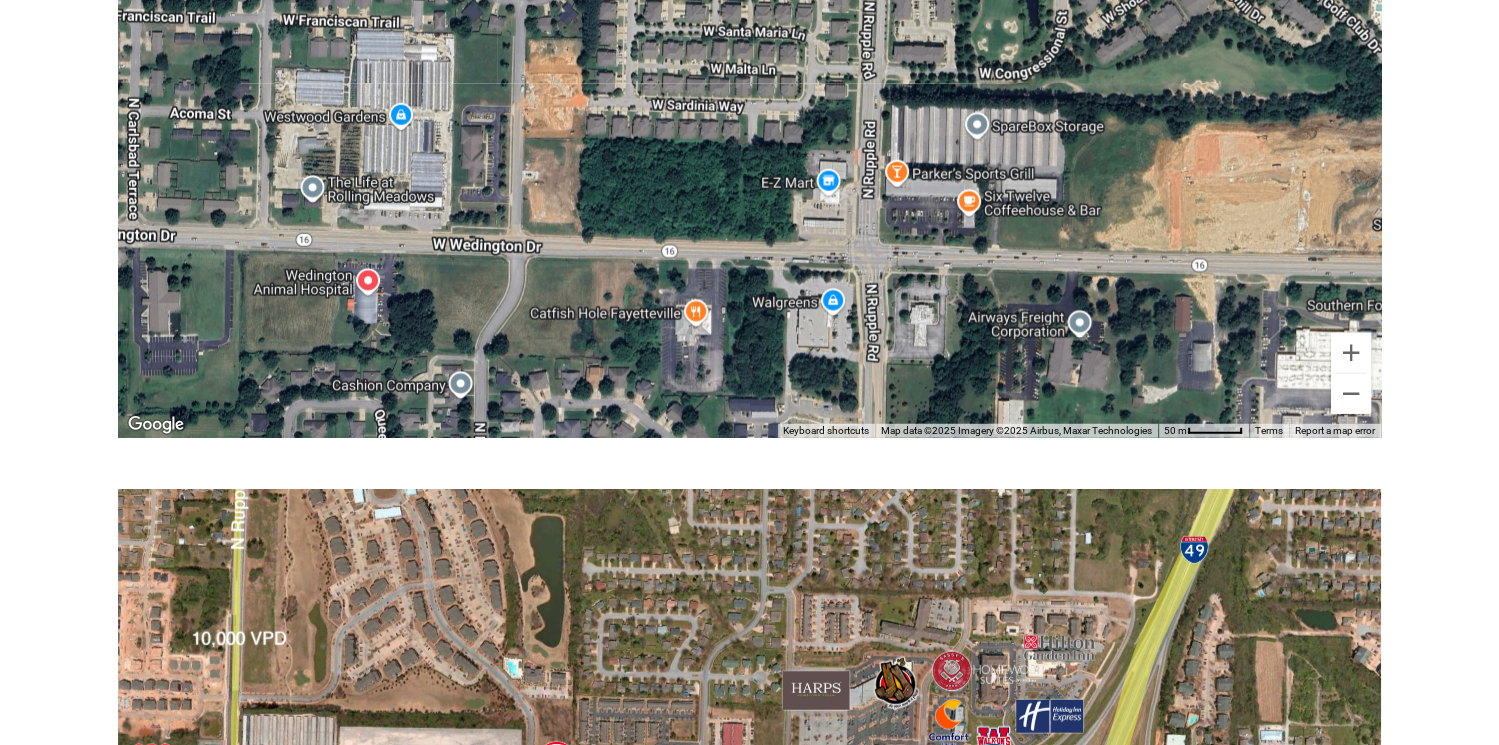 drag, startPoint x: 1017, startPoint y: 267, endPoint x: 797, endPoint y: 279, distance: 220.32703 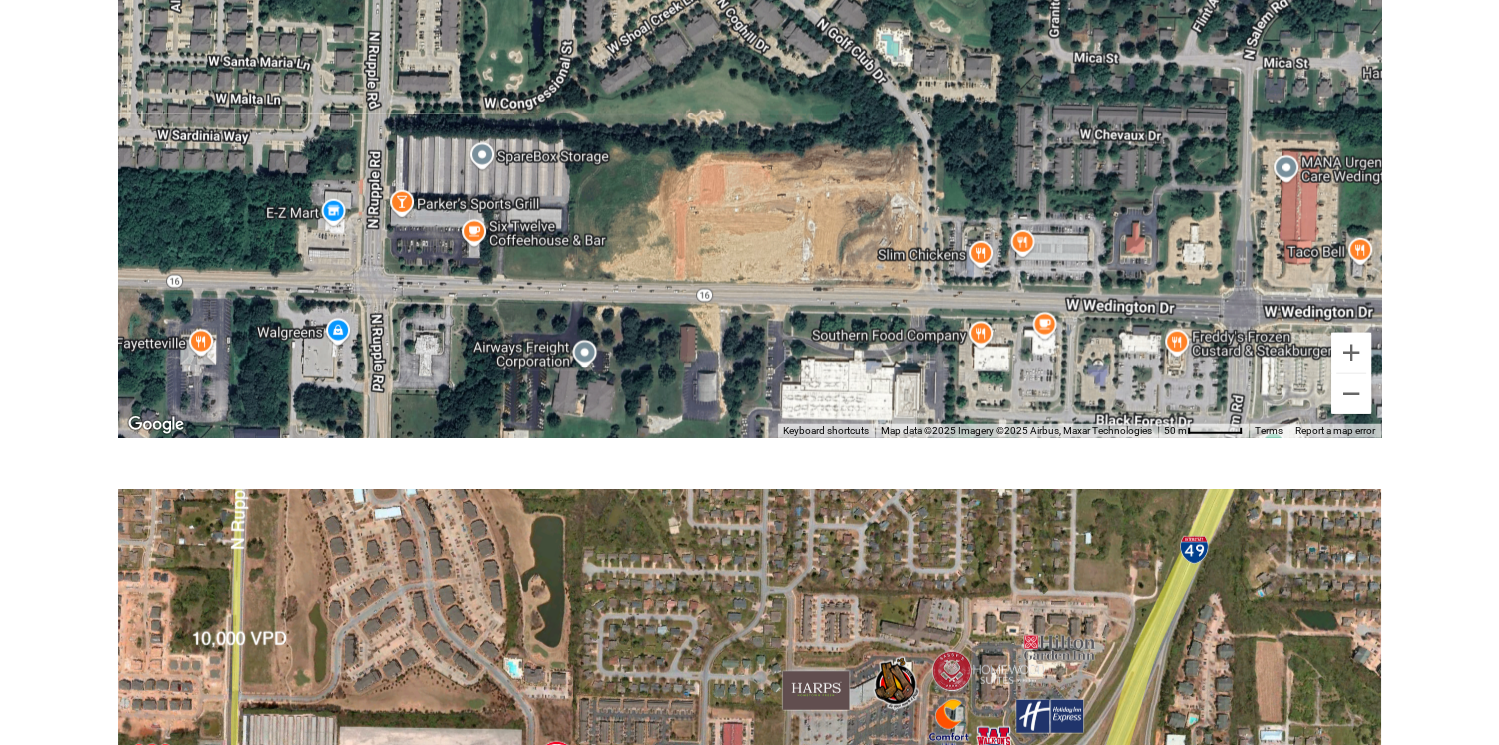 drag, startPoint x: 1178, startPoint y: 305, endPoint x: 938, endPoint y: 320, distance: 240.46829 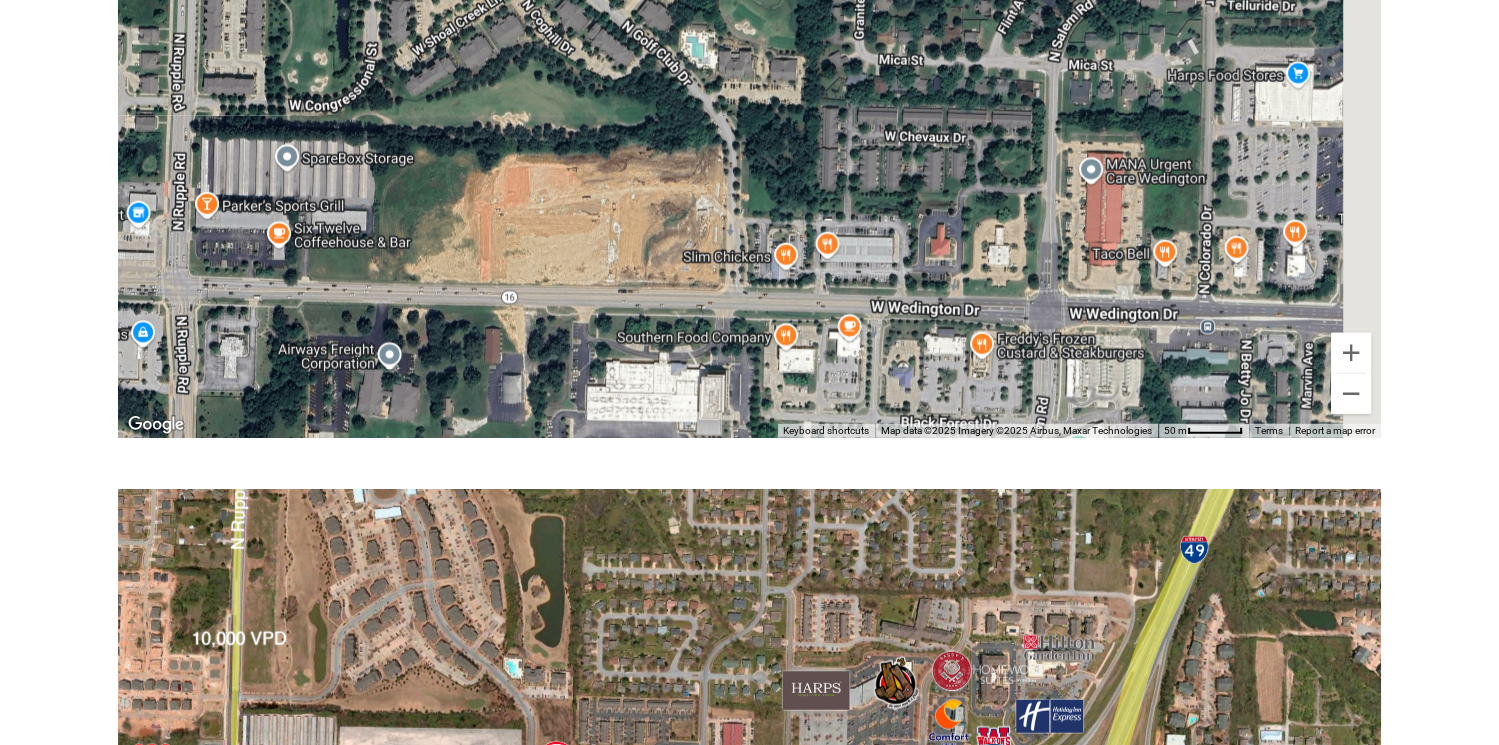 drag, startPoint x: 1046, startPoint y: 352, endPoint x: 901, endPoint y: 346, distance: 145.12408 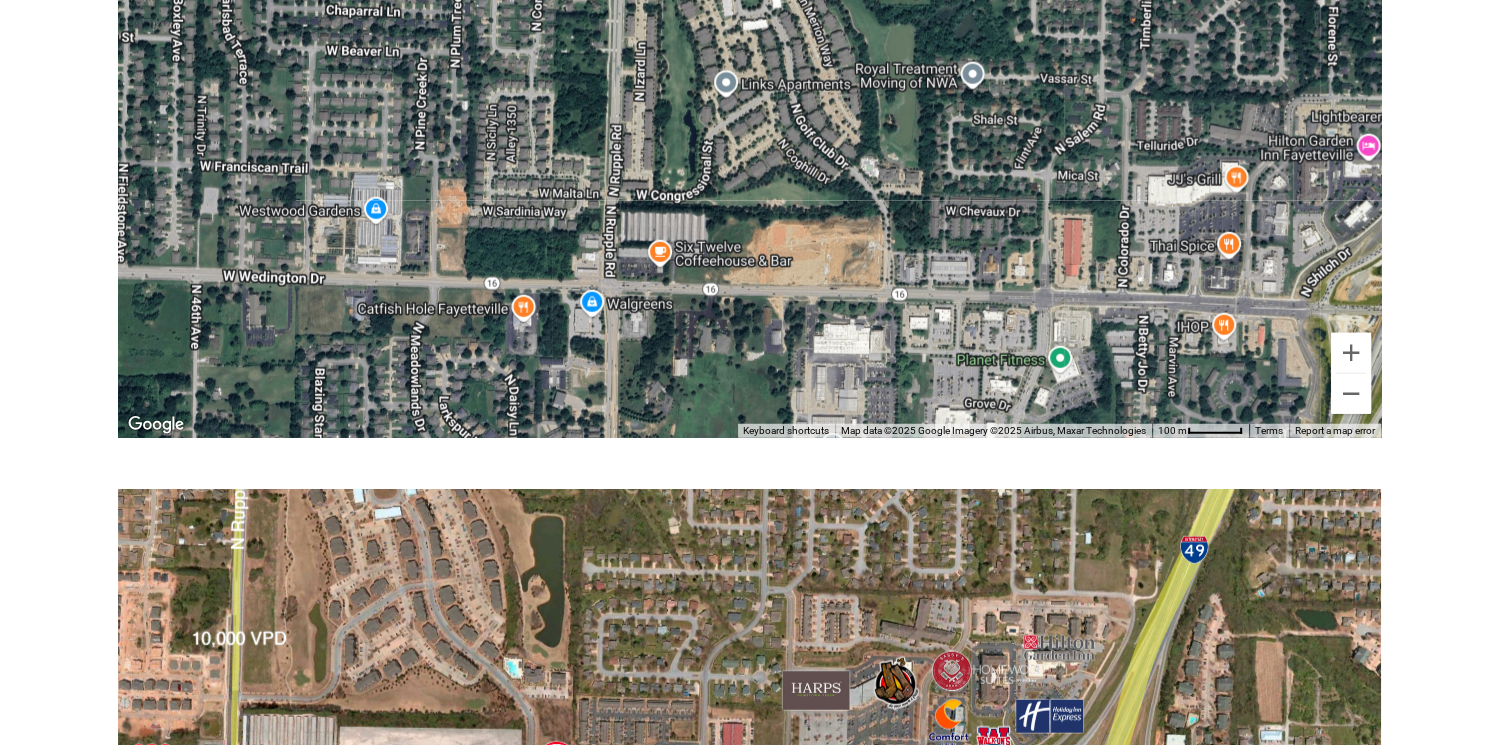 drag, startPoint x: 1181, startPoint y: 336, endPoint x: 865, endPoint y: 338, distance: 316.00632 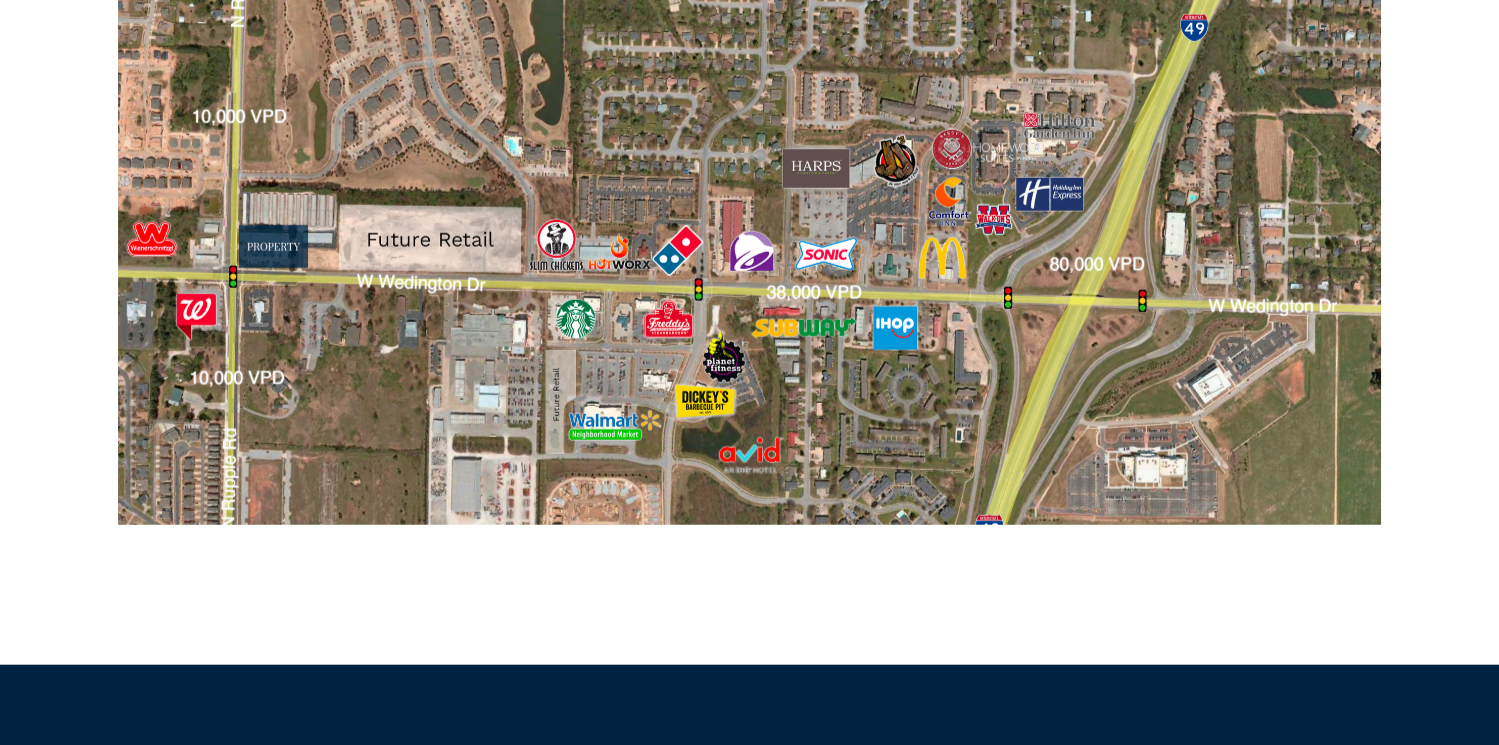 scroll, scrollTop: 5594, scrollLeft: 0, axis: vertical 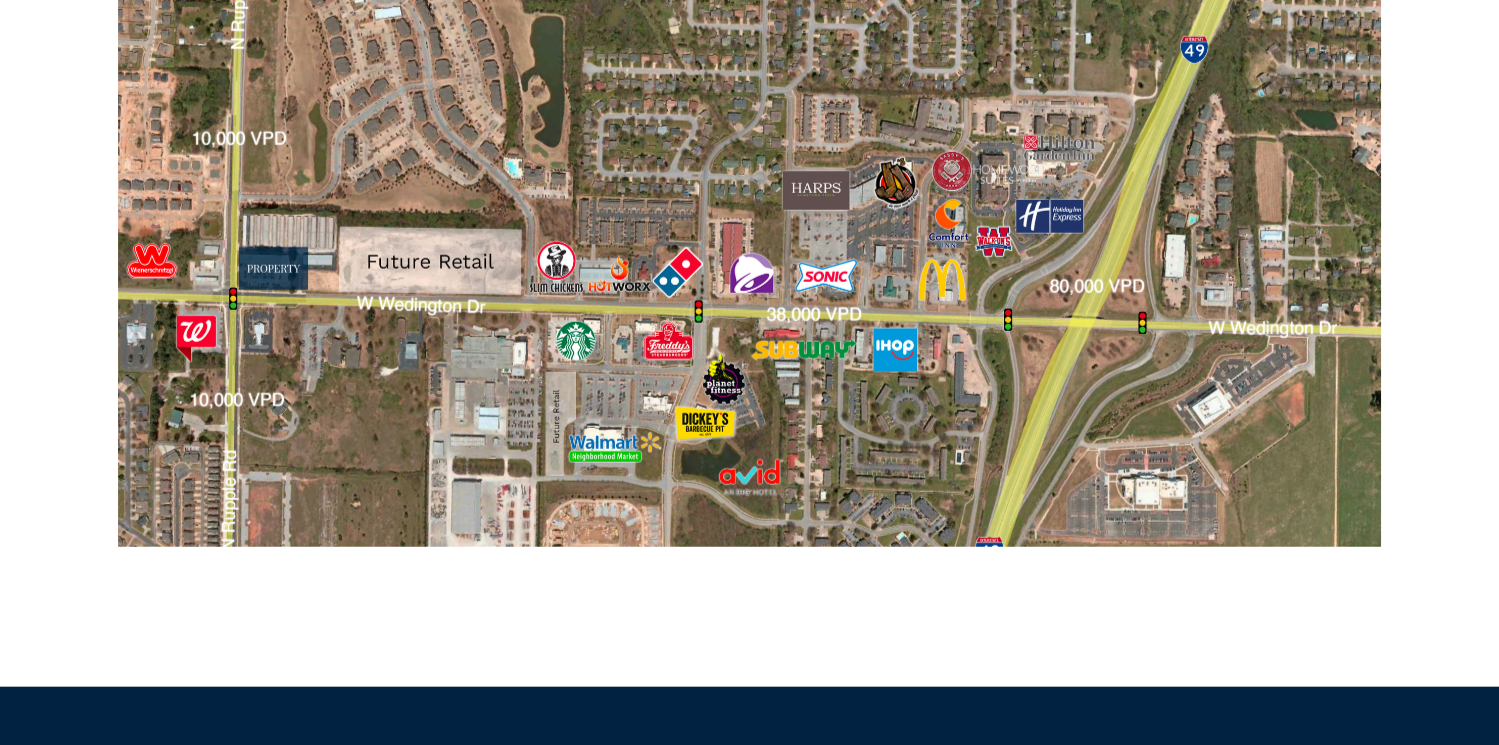 drag, startPoint x: 261, startPoint y: 295, endPoint x: 446, endPoint y: 317, distance: 186.30351 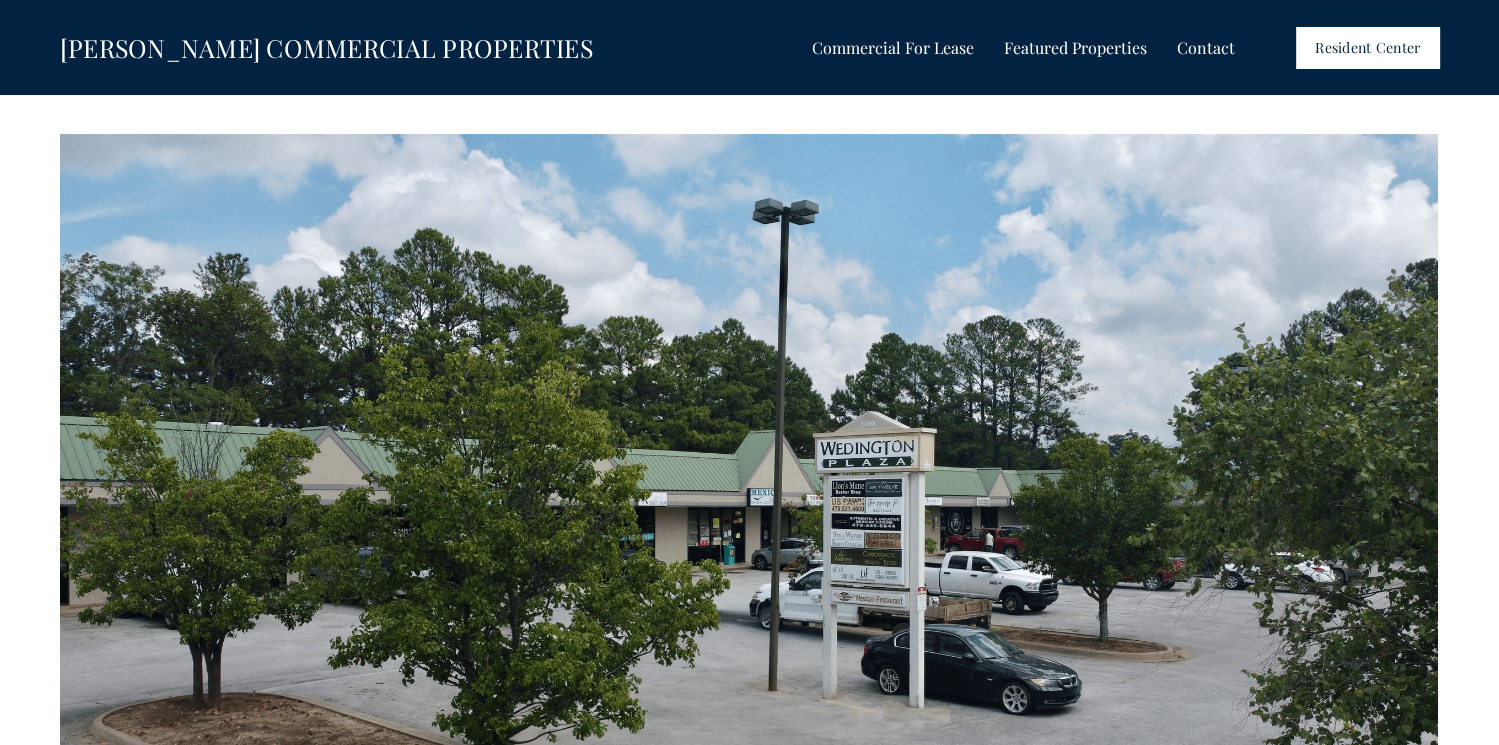 scroll, scrollTop: 0, scrollLeft: 0, axis: both 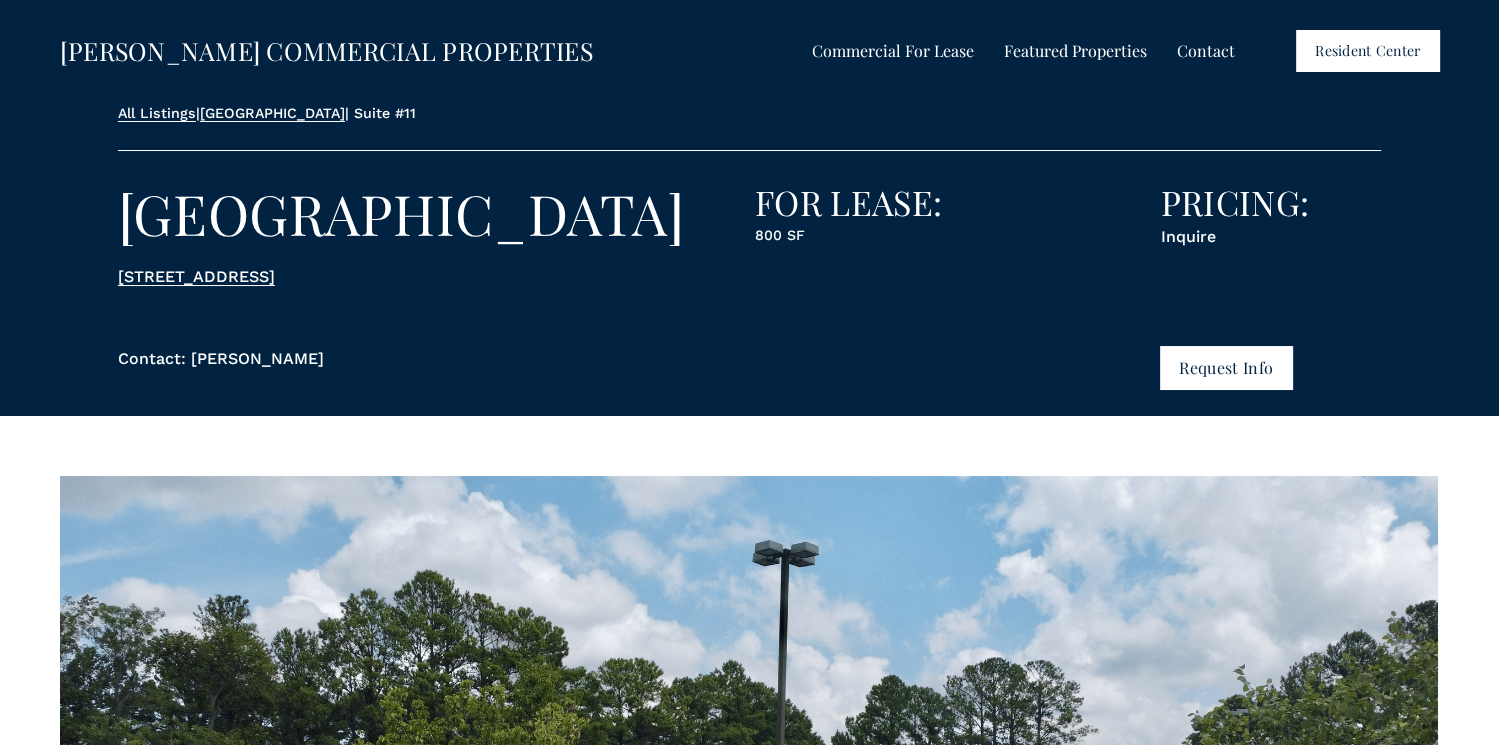 click on "All Listings  |  [GEOGRAPHIC_DATA]
[GEOGRAPHIC_DATA]
[STREET_ADDRESS]
FOR LEASE:
800 SF
PRICING:
Inquire
Contact: [PERSON_NAME]
Request Info
[GEOGRAPHIC_DATA] - Suite #11
Name
*" at bounding box center (749, 259) 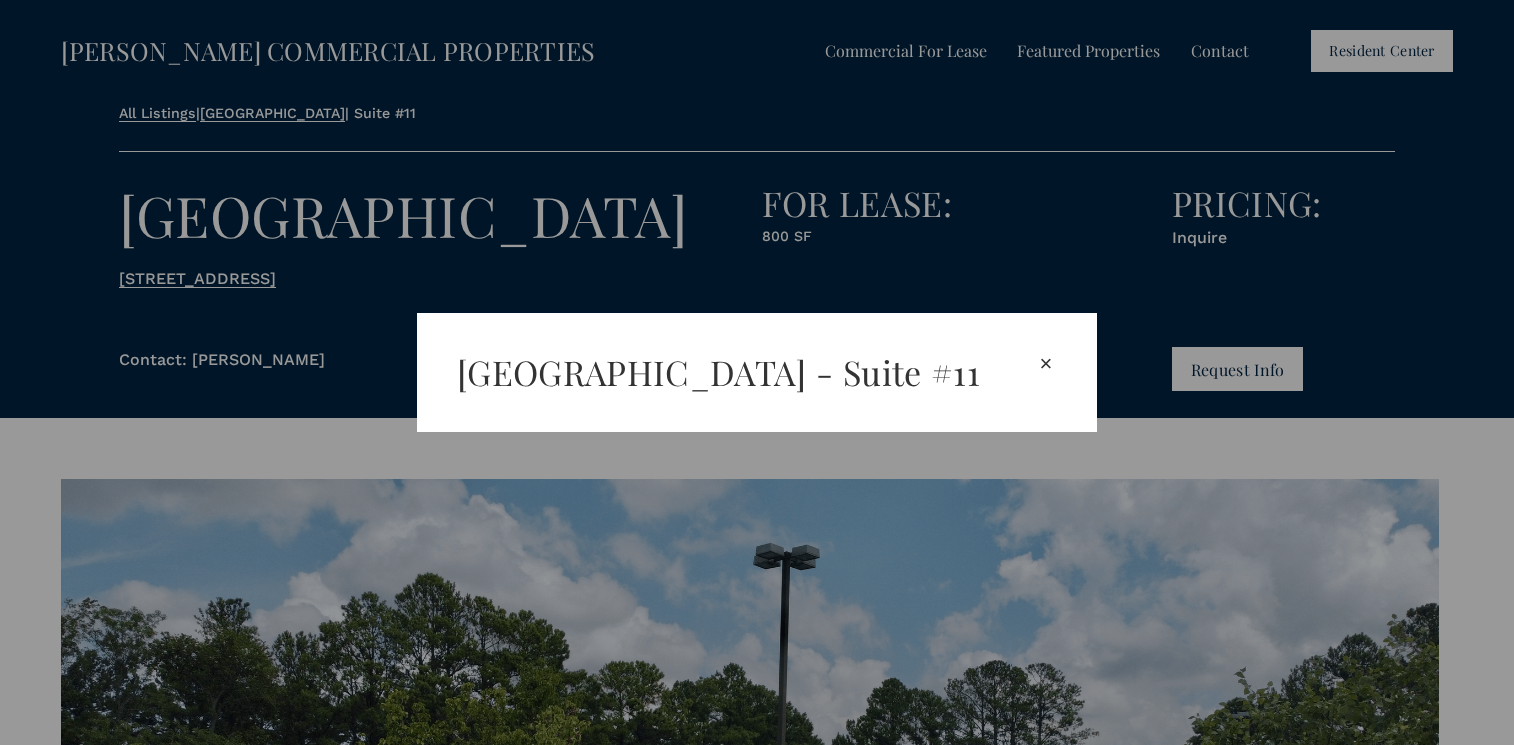 click on "×" at bounding box center (1046, 364) 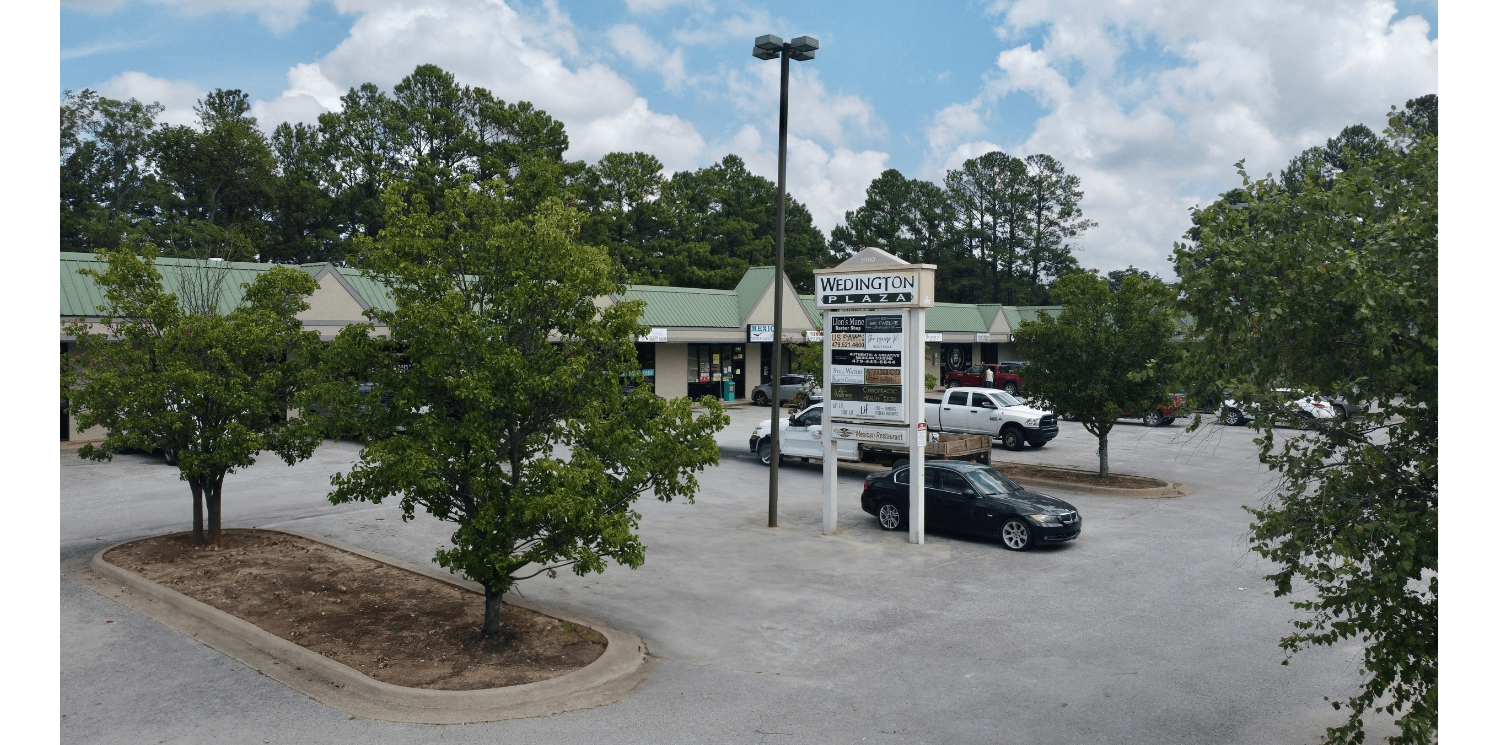scroll, scrollTop: 494, scrollLeft: 0, axis: vertical 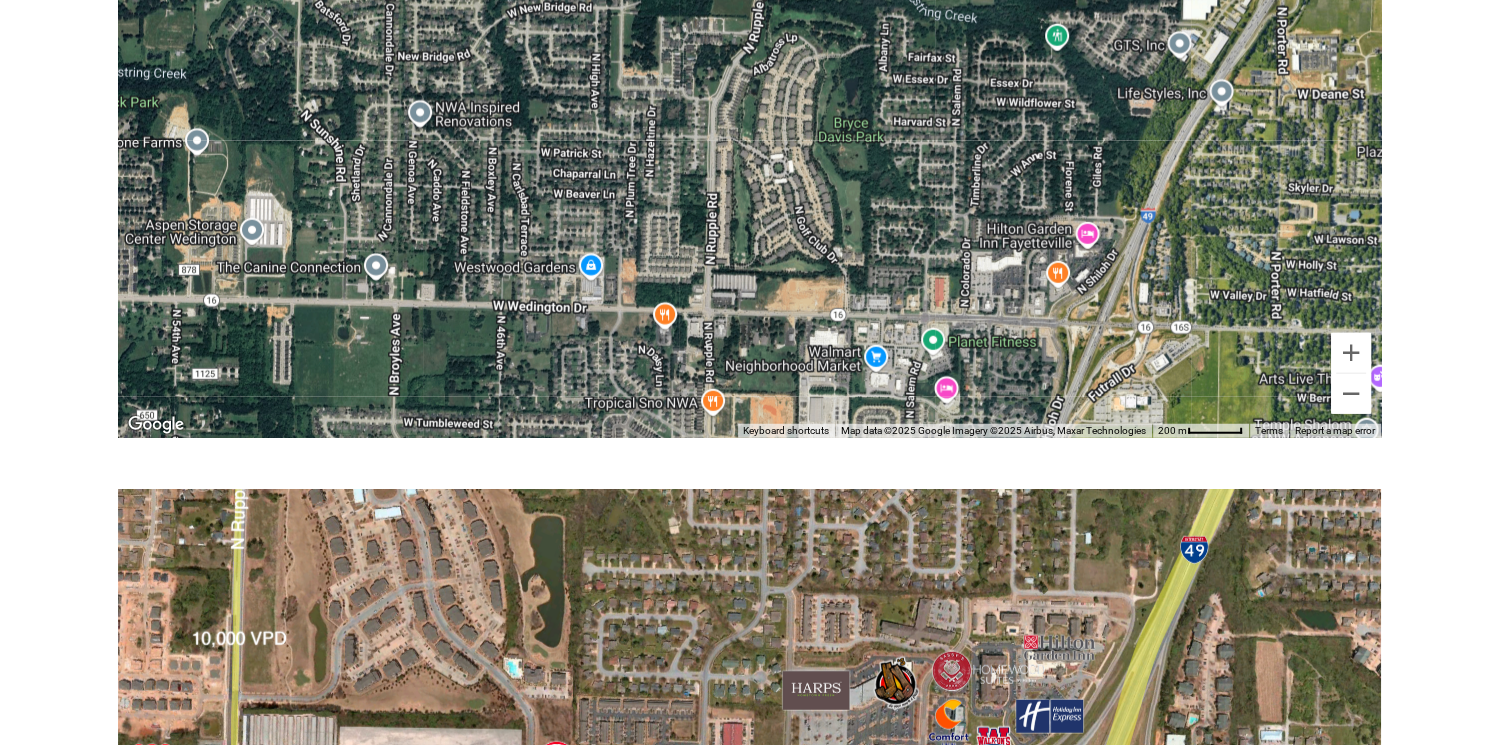drag, startPoint x: 739, startPoint y: 68, endPoint x: 855, endPoint y: 337, distance: 292.94537 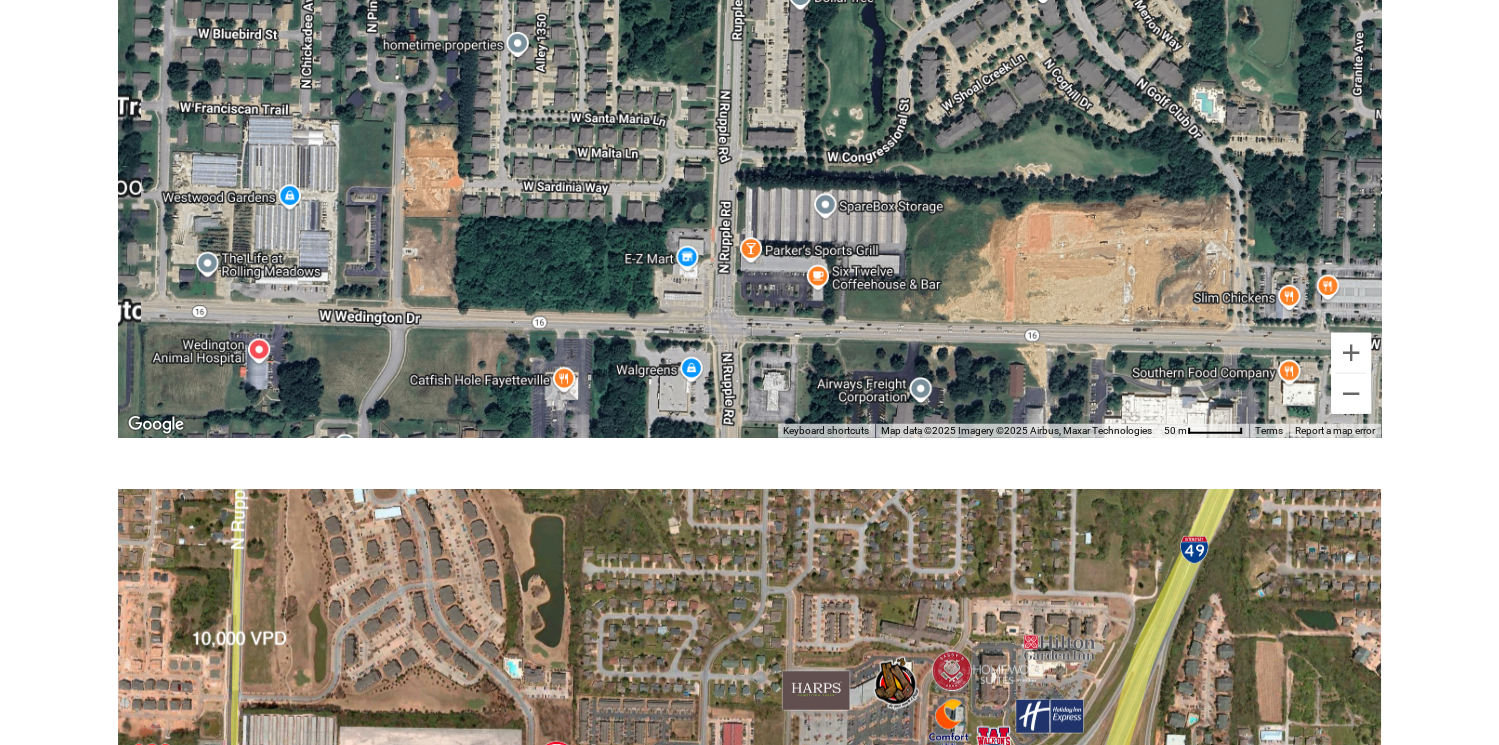 drag, startPoint x: 872, startPoint y: 312, endPoint x: 687, endPoint y: 359, distance: 190.87692 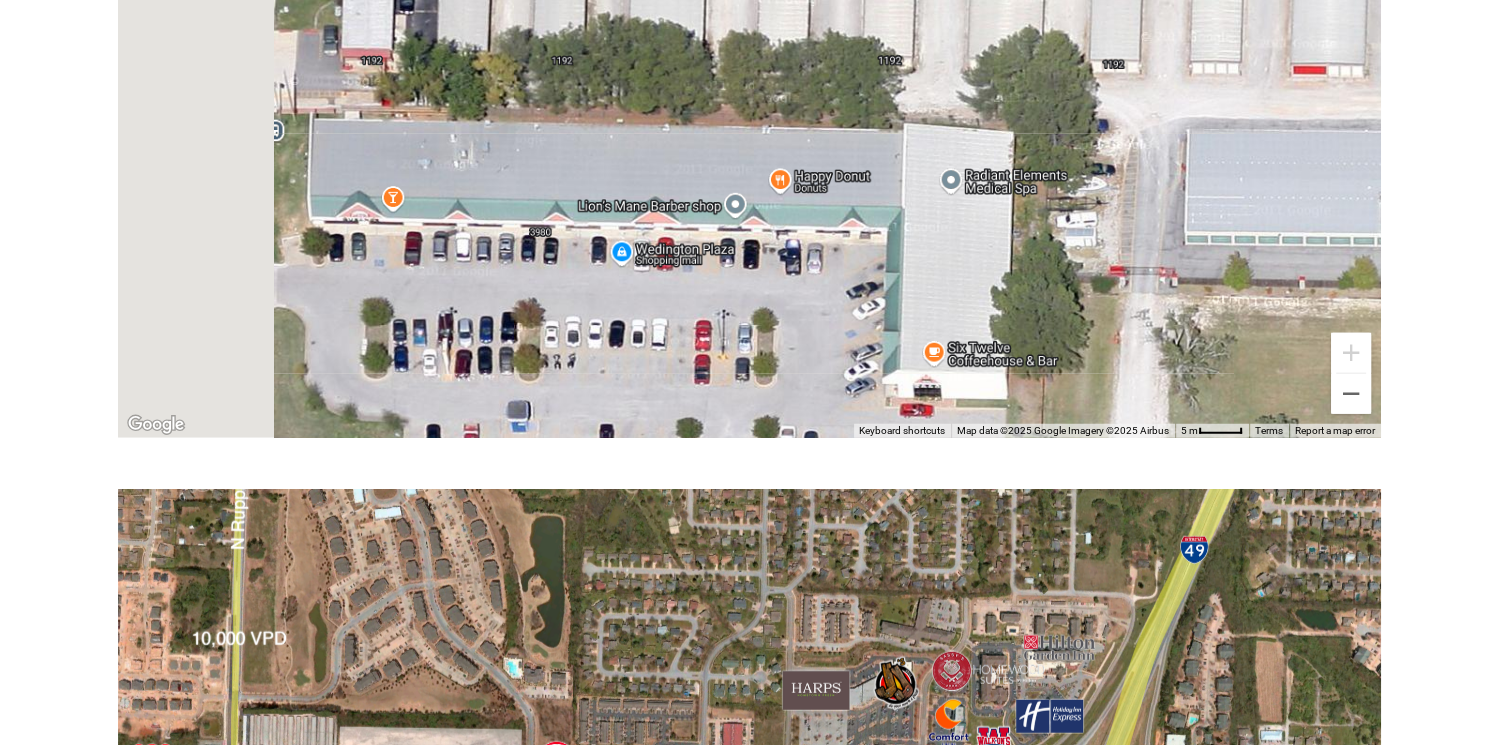 drag, startPoint x: 480, startPoint y: 294, endPoint x: 680, endPoint y: 271, distance: 201.31816 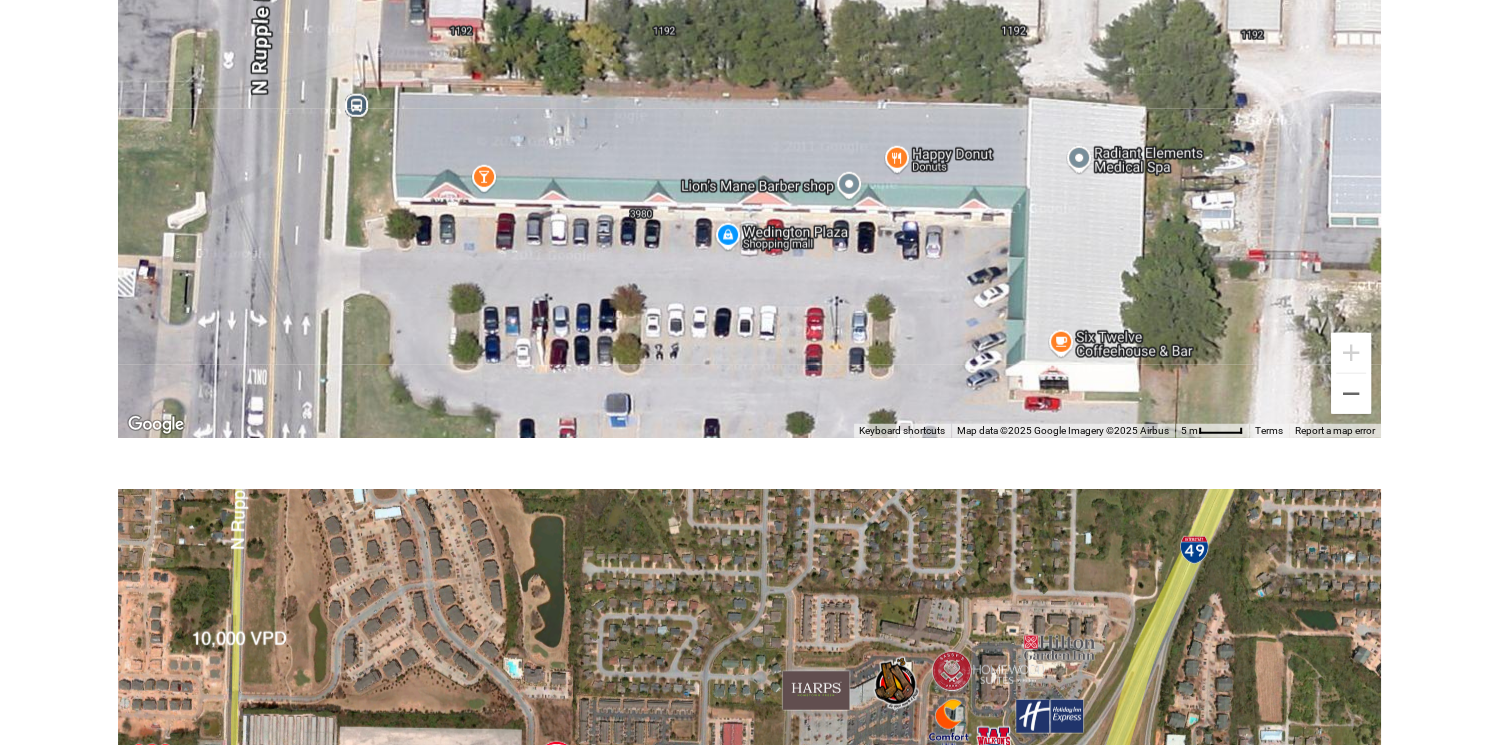 drag, startPoint x: 871, startPoint y: 265, endPoint x: 903, endPoint y: 260, distance: 32.38827 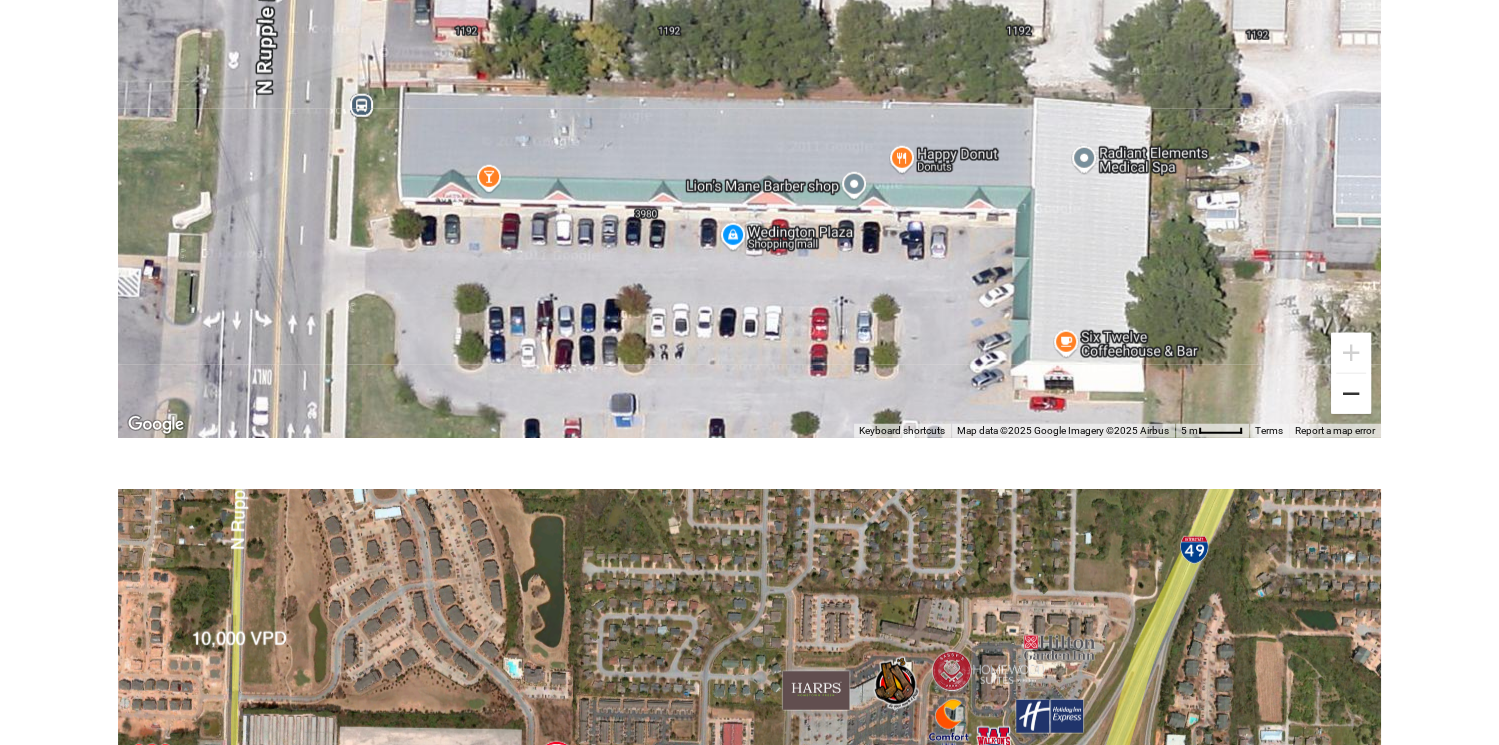 click at bounding box center (1351, 394) 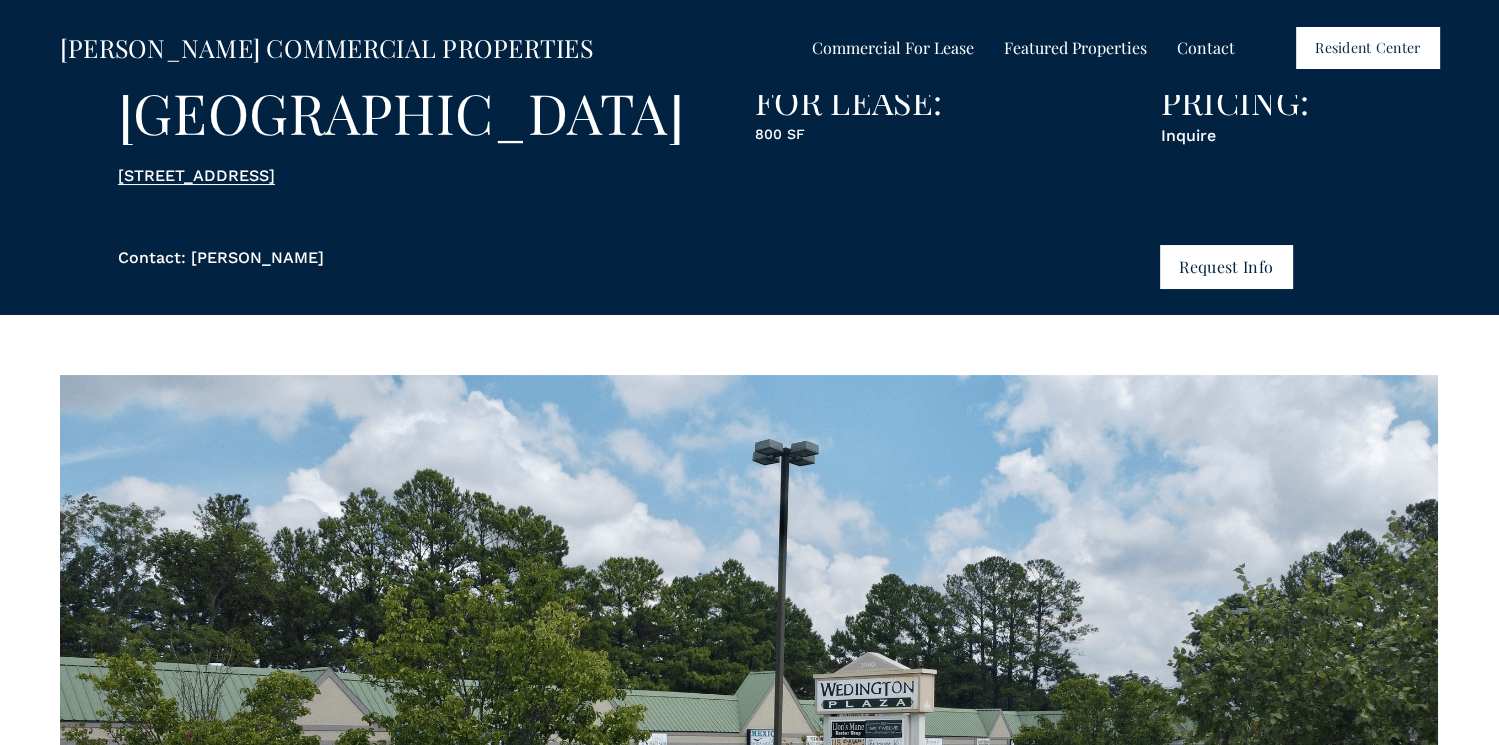 scroll, scrollTop: 0, scrollLeft: 0, axis: both 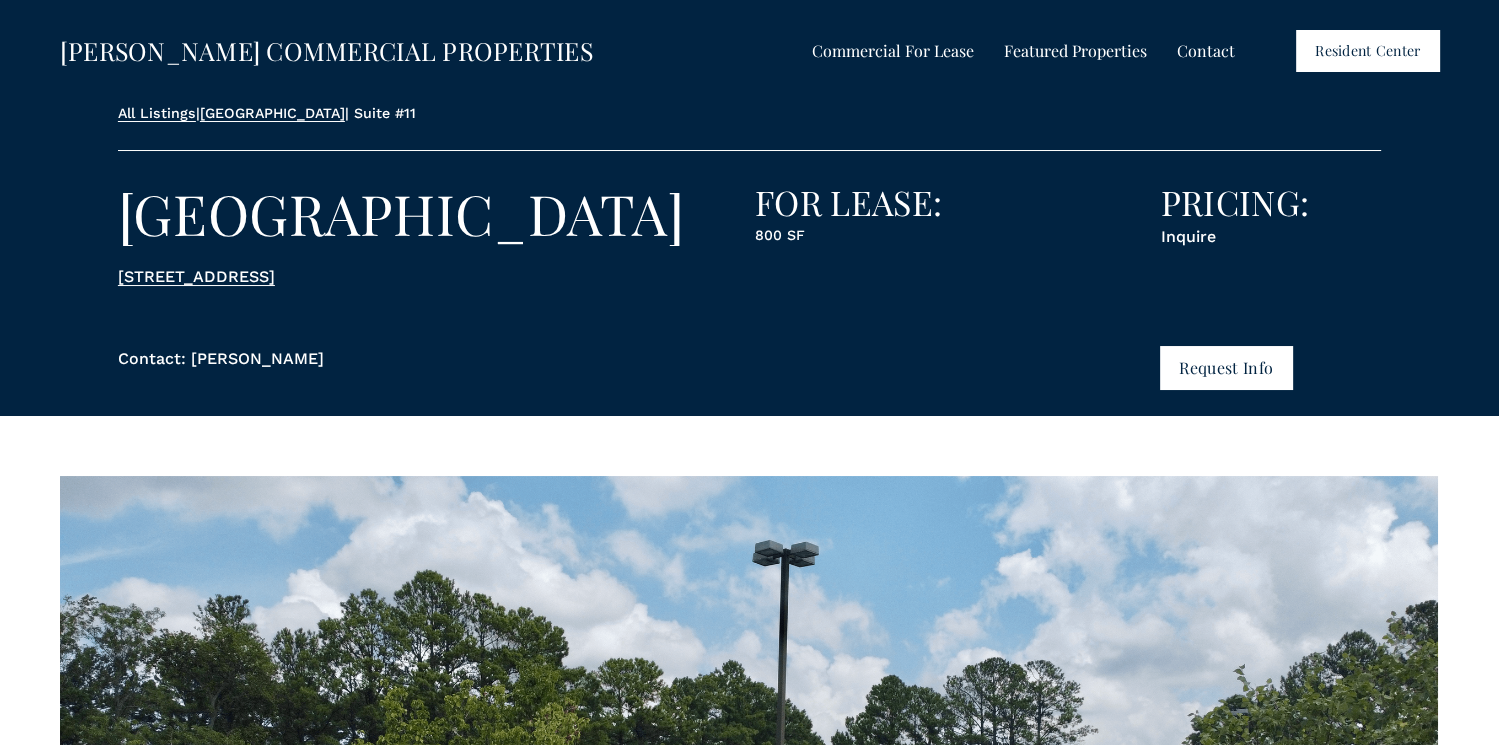 click on "Request Info" at bounding box center [1225, 367] 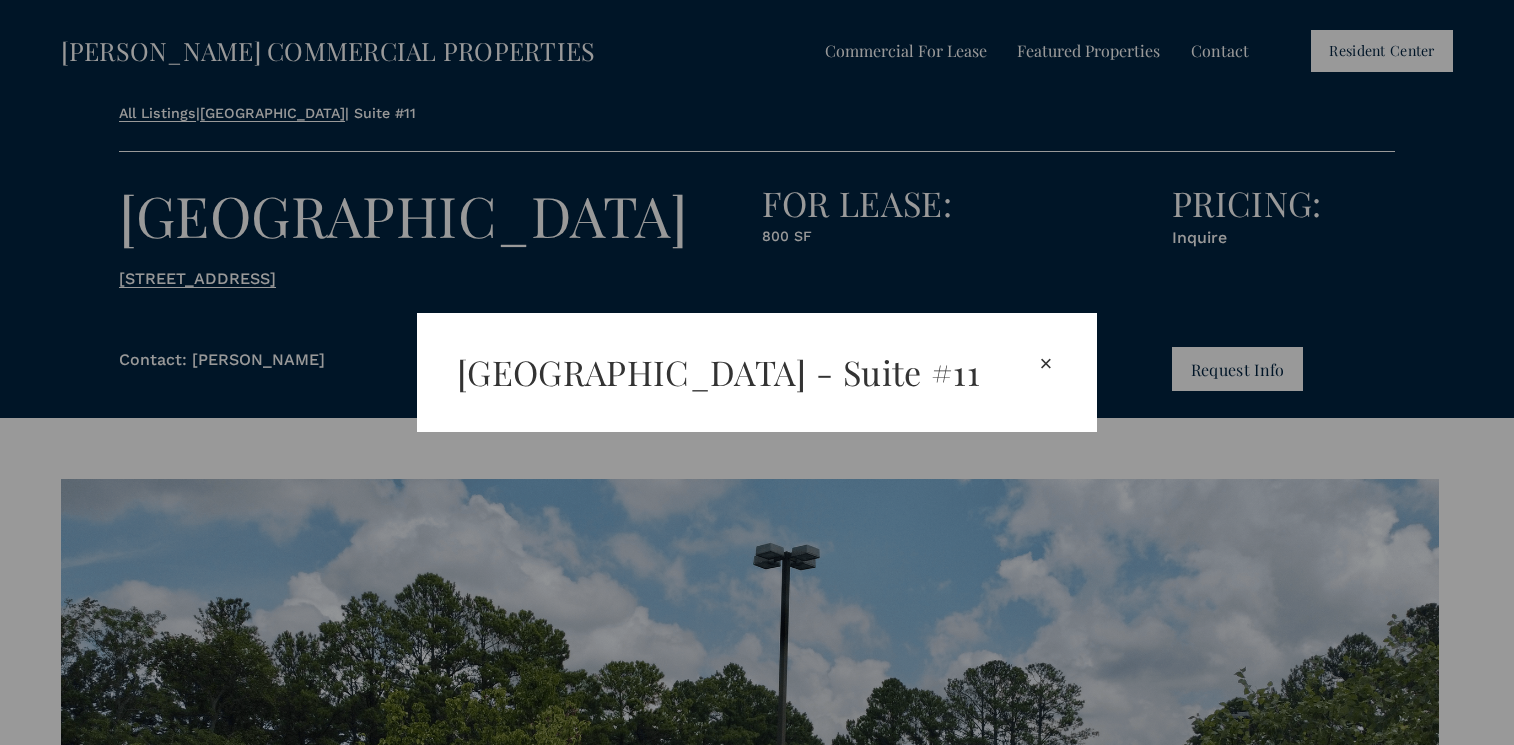 click on "×" at bounding box center (1046, 364) 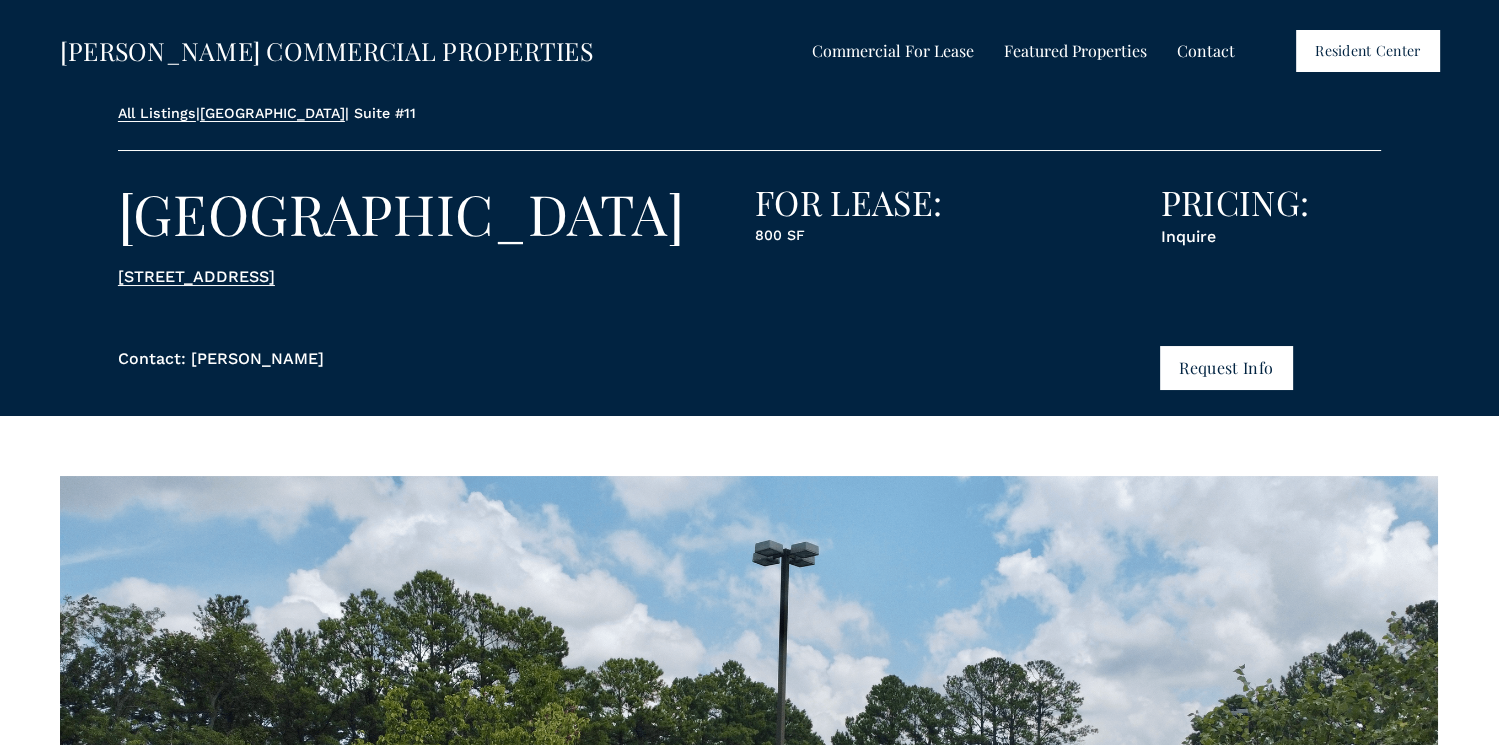 click on "Shops at [GEOGRAPHIC_DATA]" at bounding box center [0, 0] 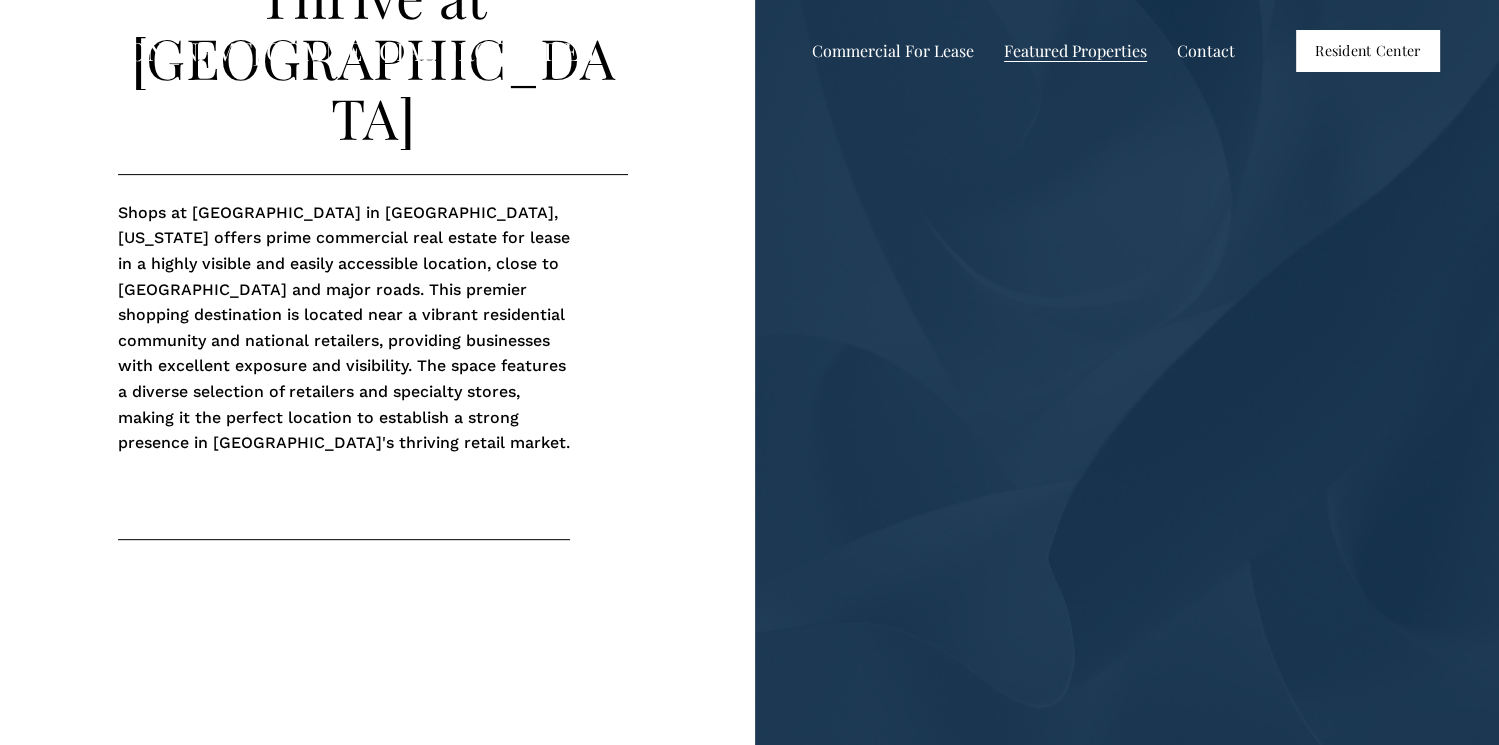 scroll, scrollTop: 0, scrollLeft: 0, axis: both 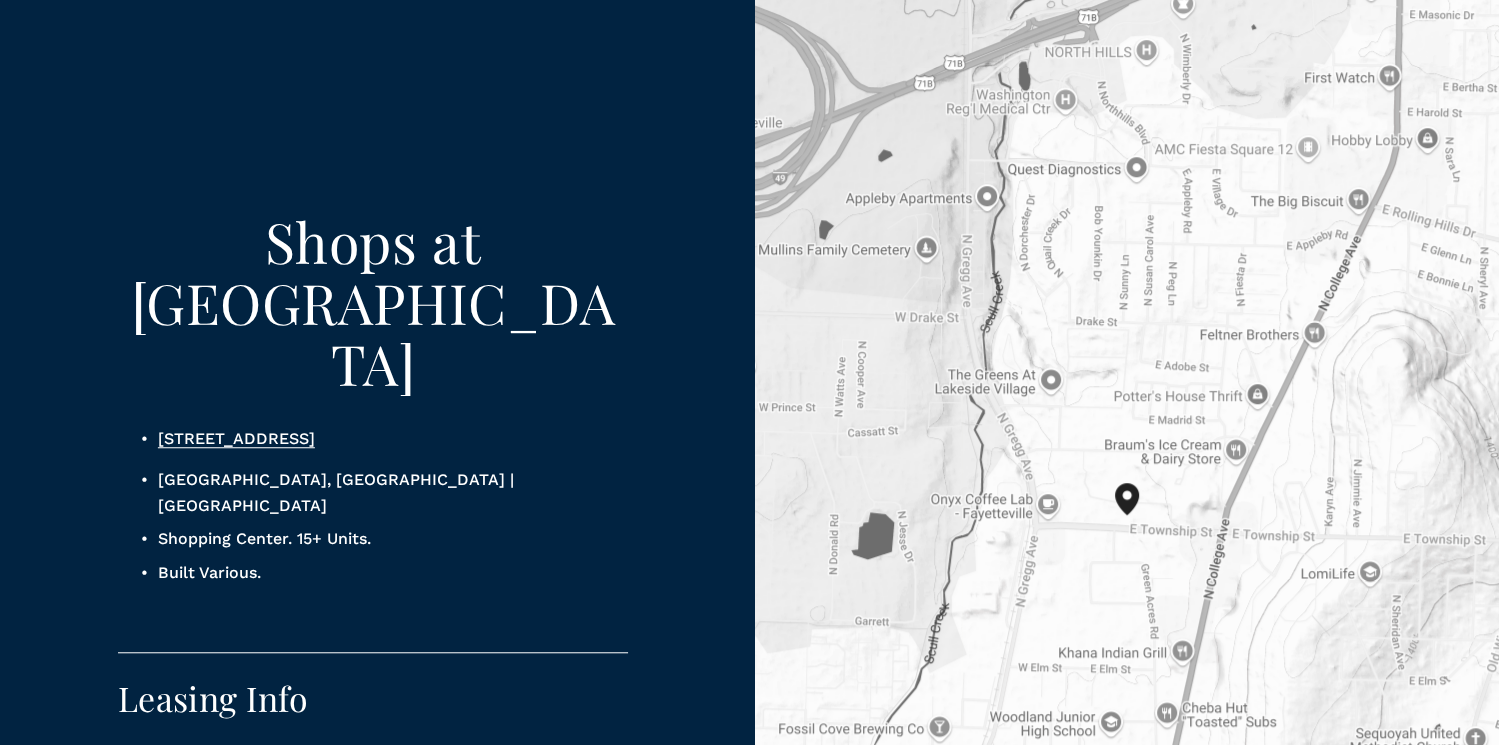 click on "20-60 E Township St, Fayetteville, AR 72703" at bounding box center (236, 438) 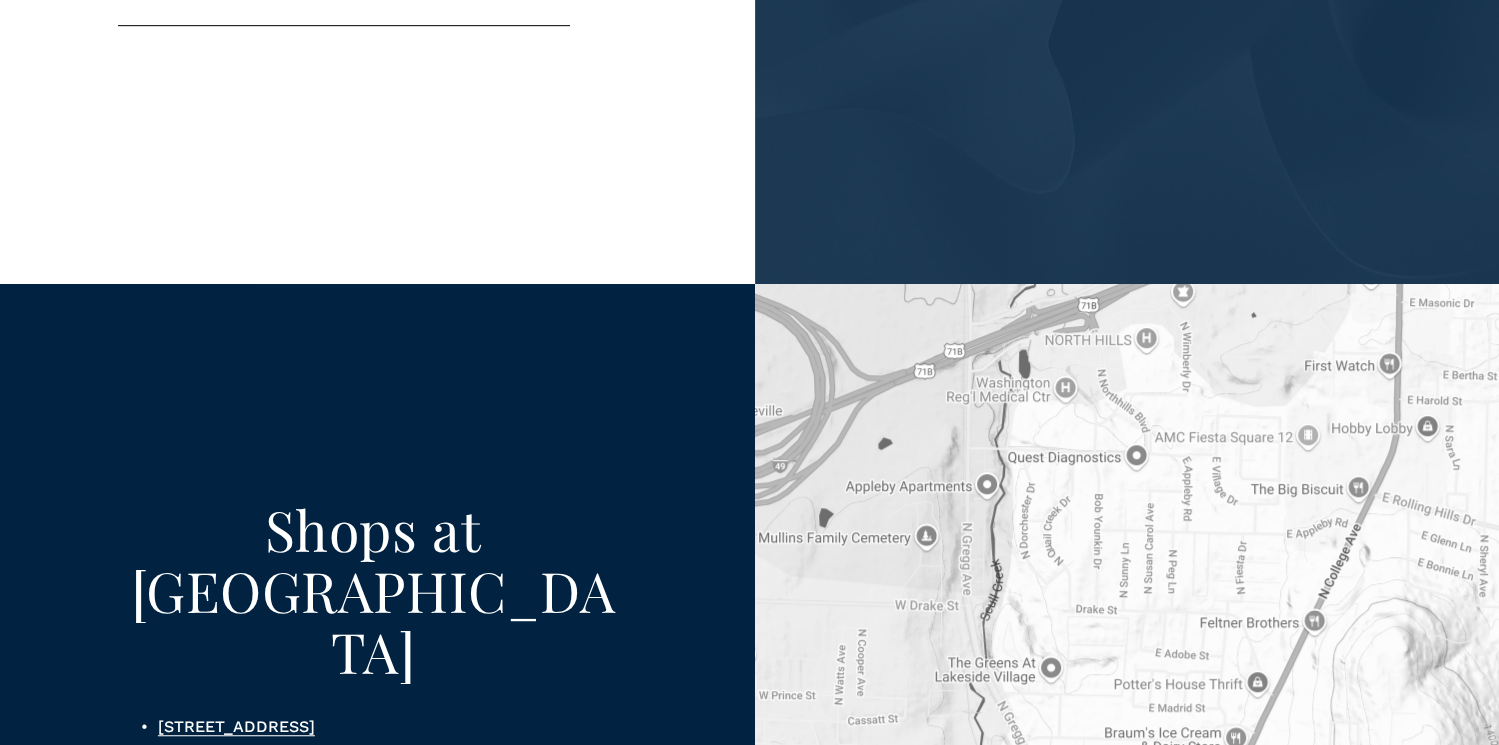 scroll, scrollTop: 1196, scrollLeft: 0, axis: vertical 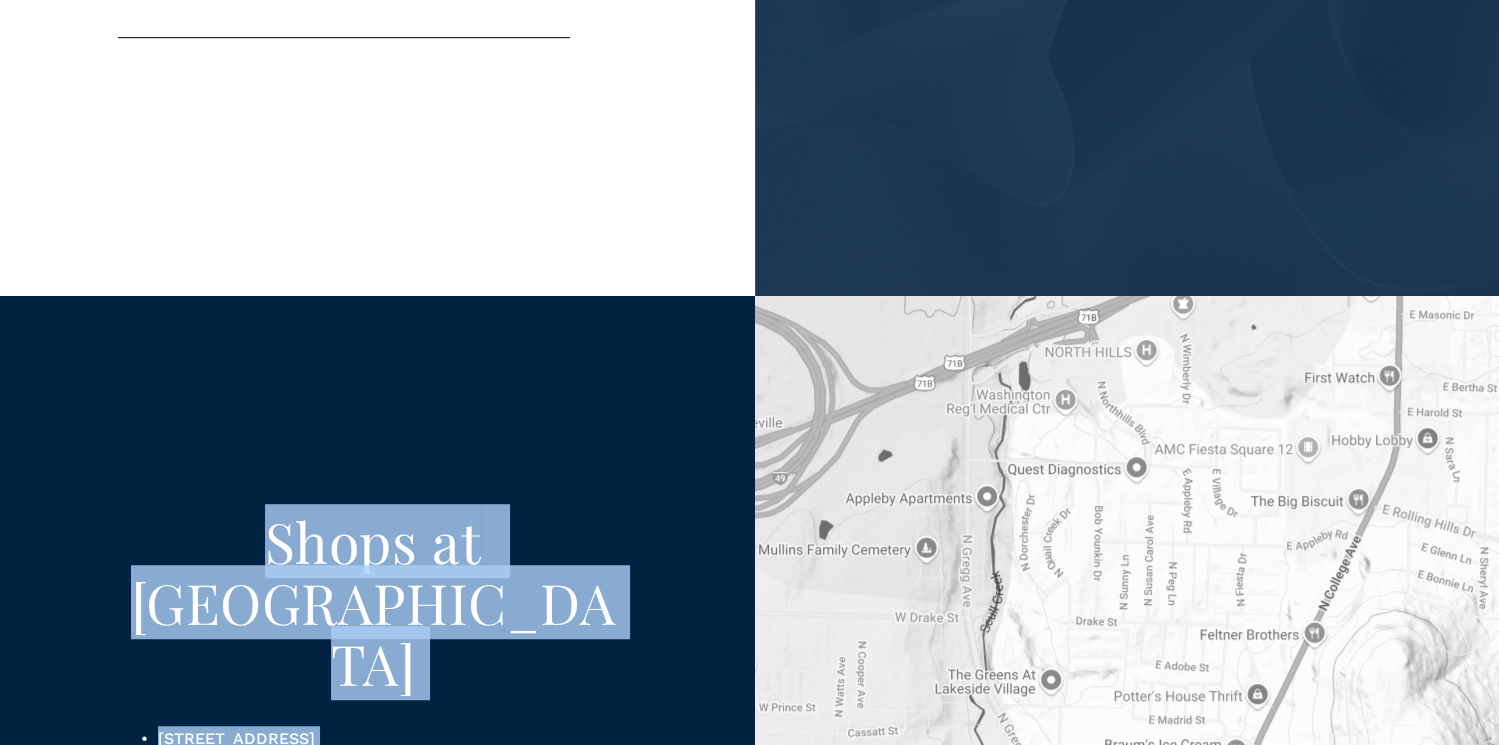 drag, startPoint x: 223, startPoint y: 468, endPoint x: 472, endPoint y: 729, distance: 360.72427 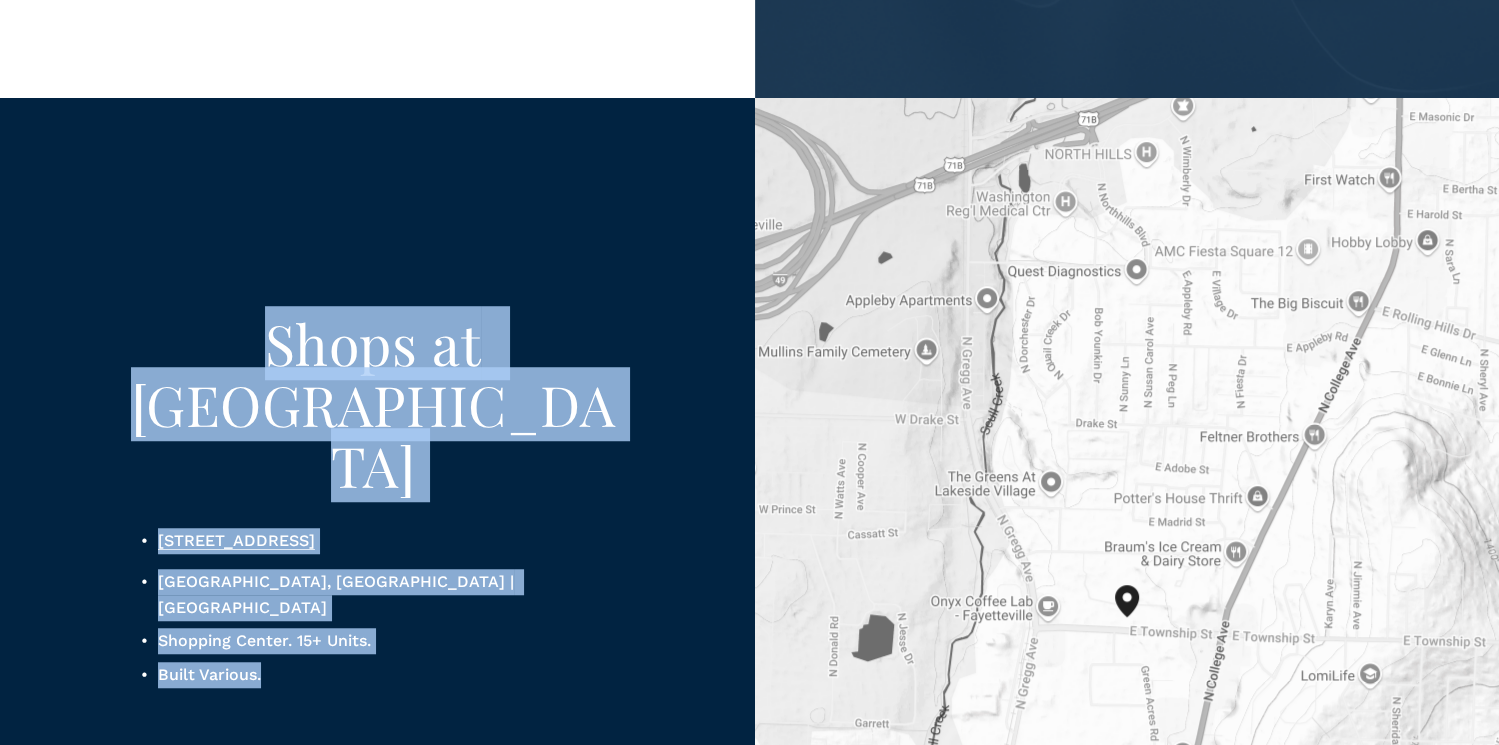 scroll, scrollTop: 1396, scrollLeft: 0, axis: vertical 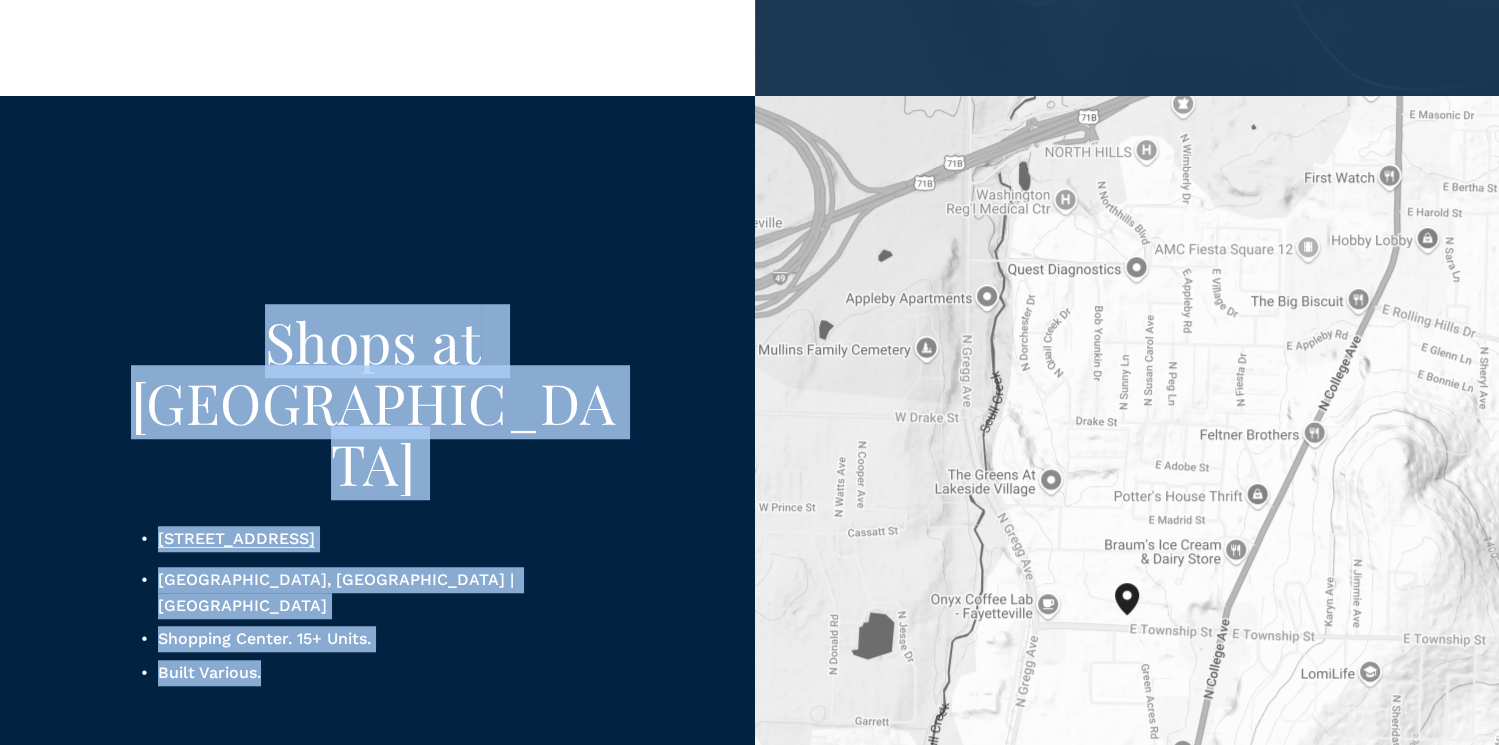 click on "Cell :  479-595-9709" at bounding box center (344, 947) 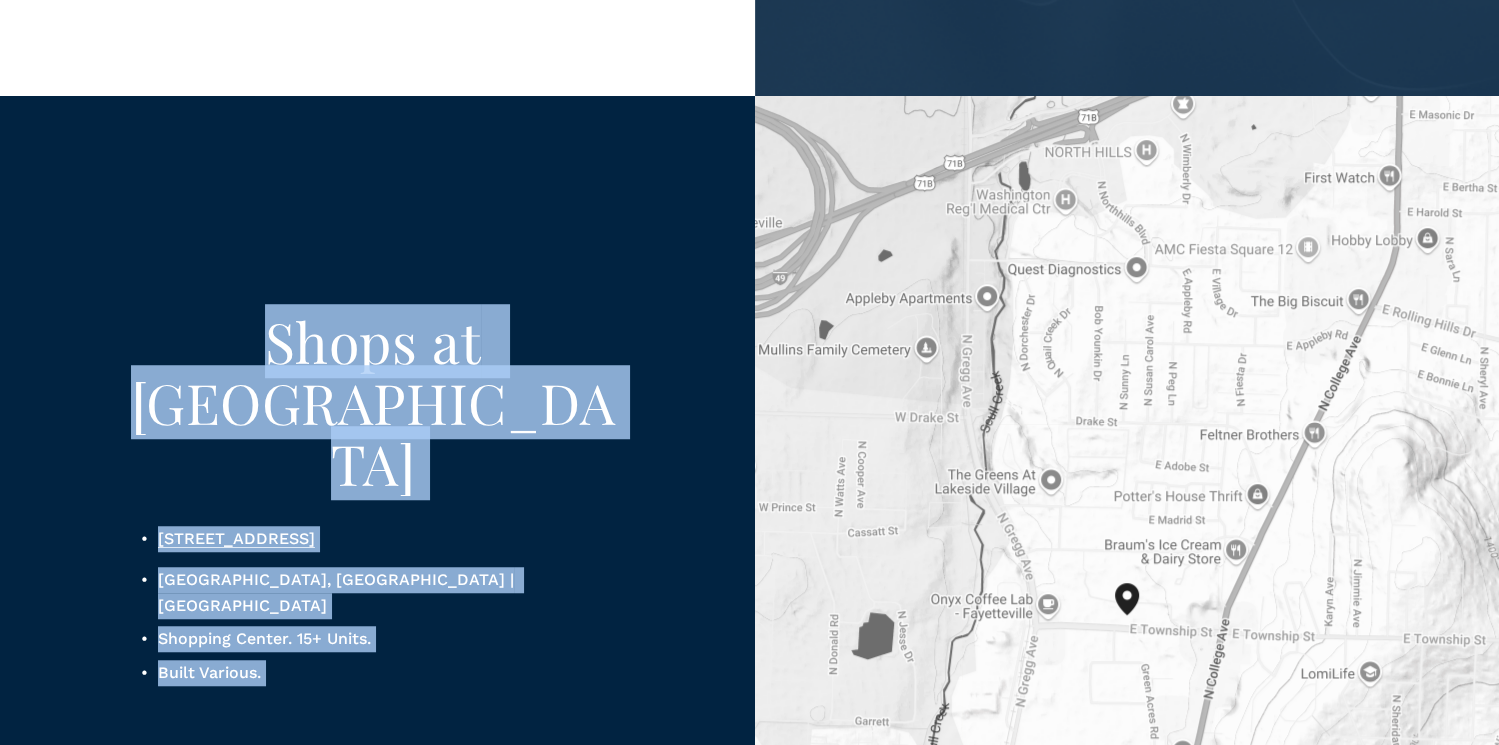 drag, startPoint x: 387, startPoint y: 677, endPoint x: 70, endPoint y: 155, distance: 610.71515 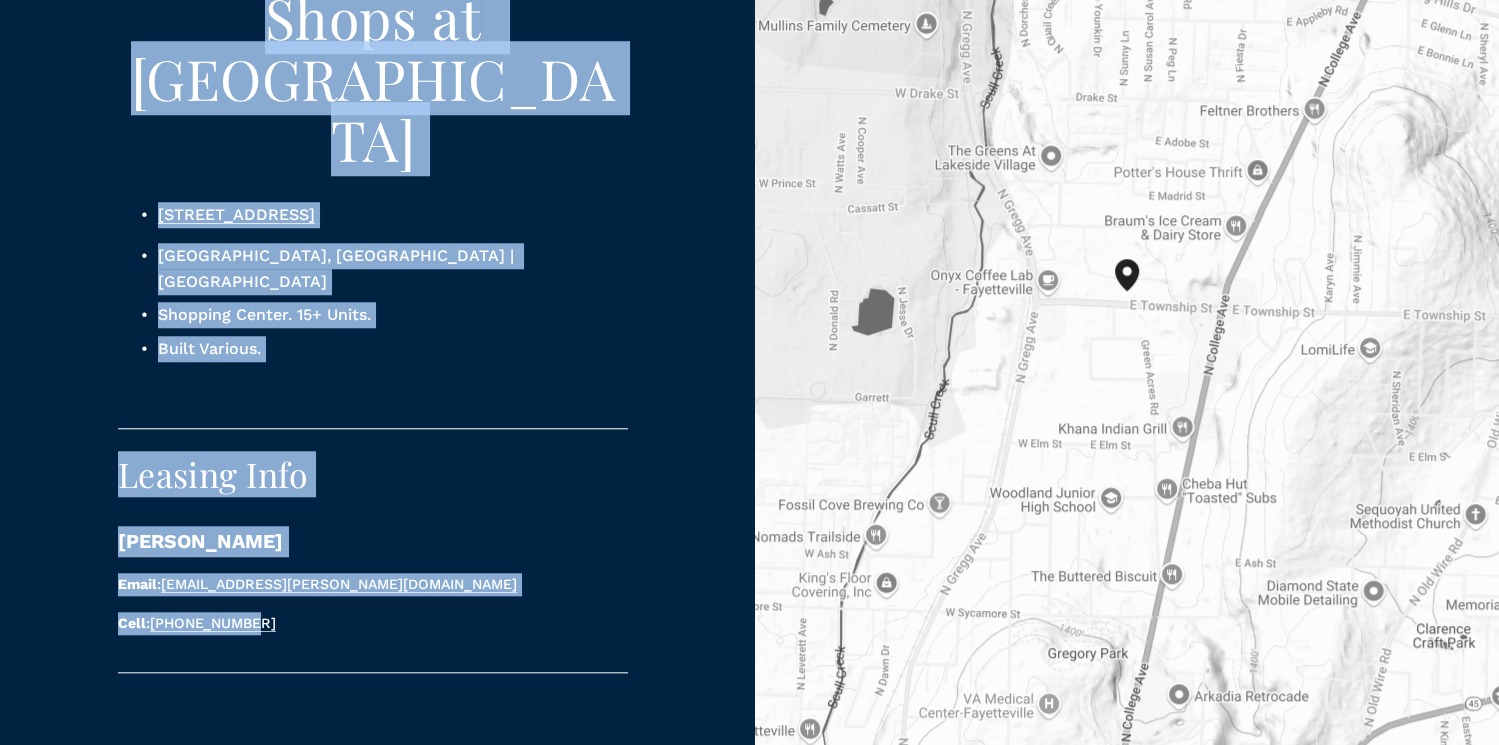 drag, startPoint x: 73, startPoint y: 154, endPoint x: 349, endPoint y: 463, distance: 414.3151 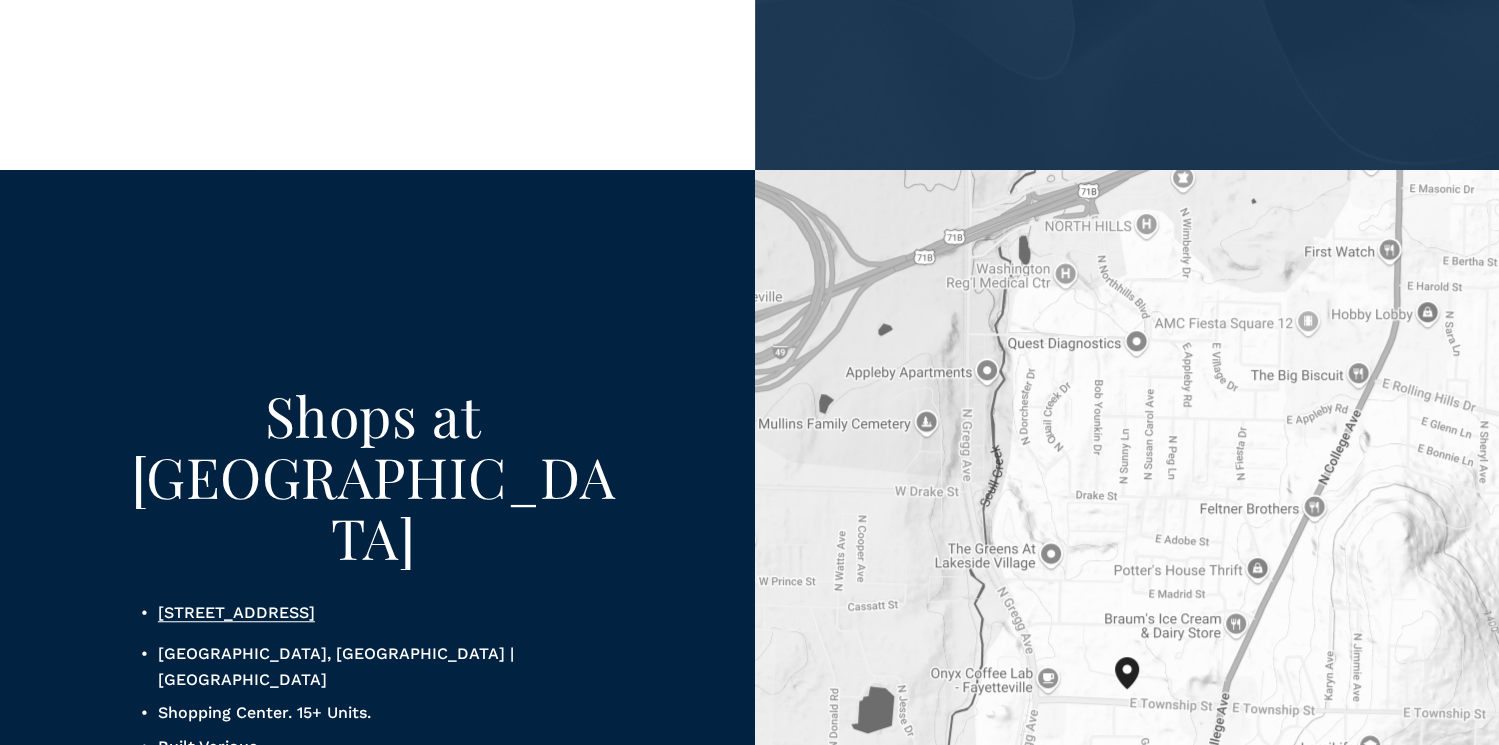 scroll, scrollTop: 1320, scrollLeft: 0, axis: vertical 